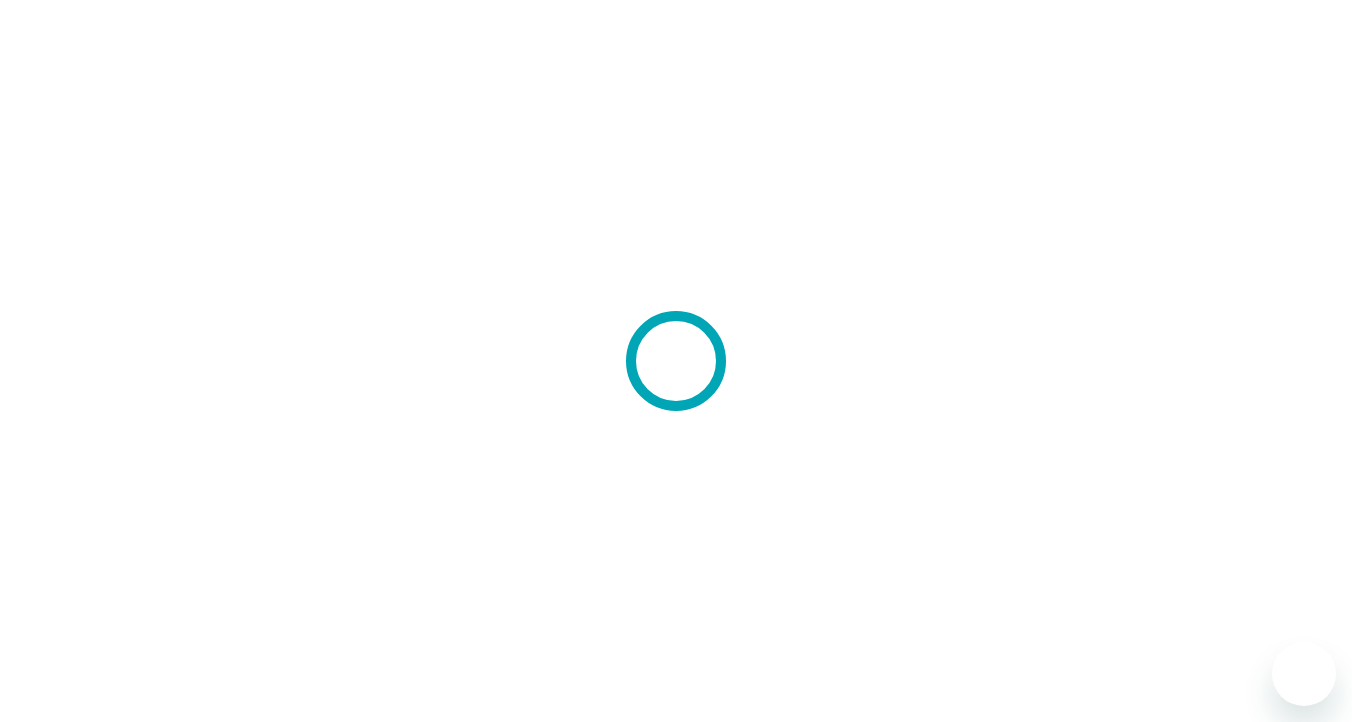 scroll, scrollTop: 0, scrollLeft: 0, axis: both 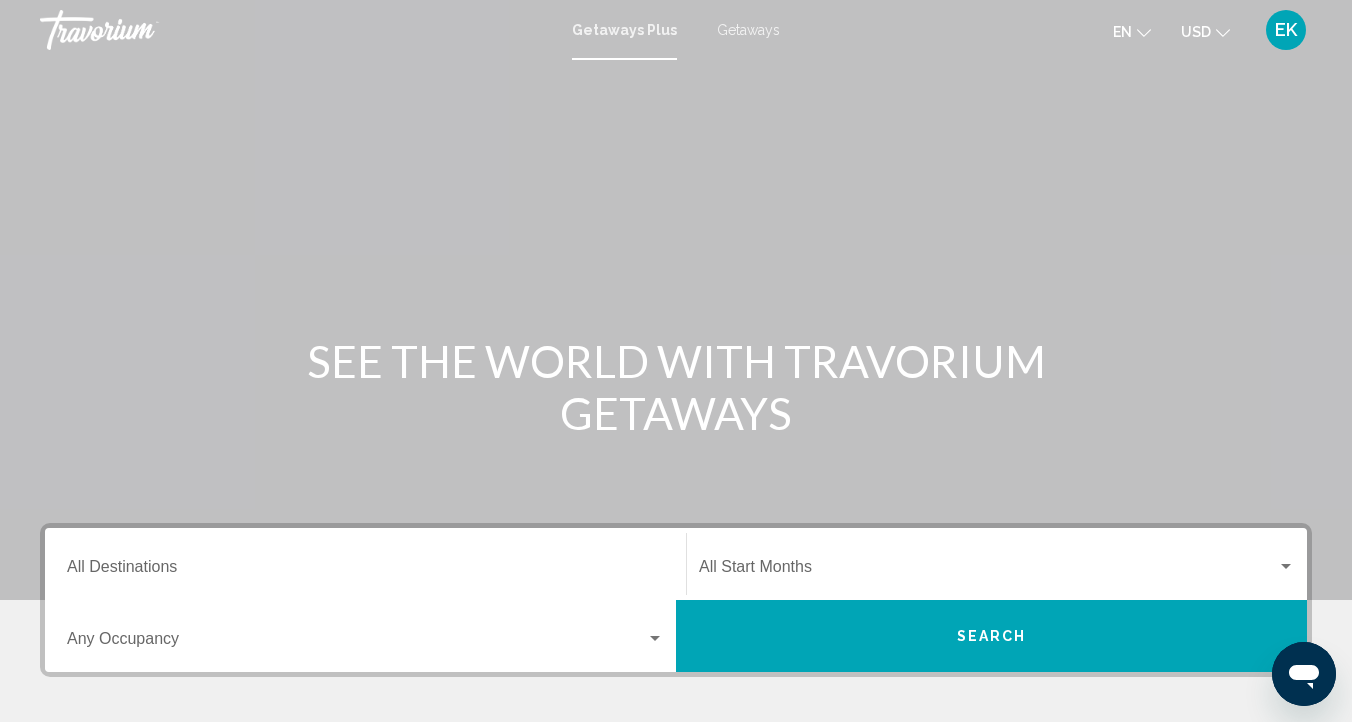 click on "Getaways" at bounding box center [748, 30] 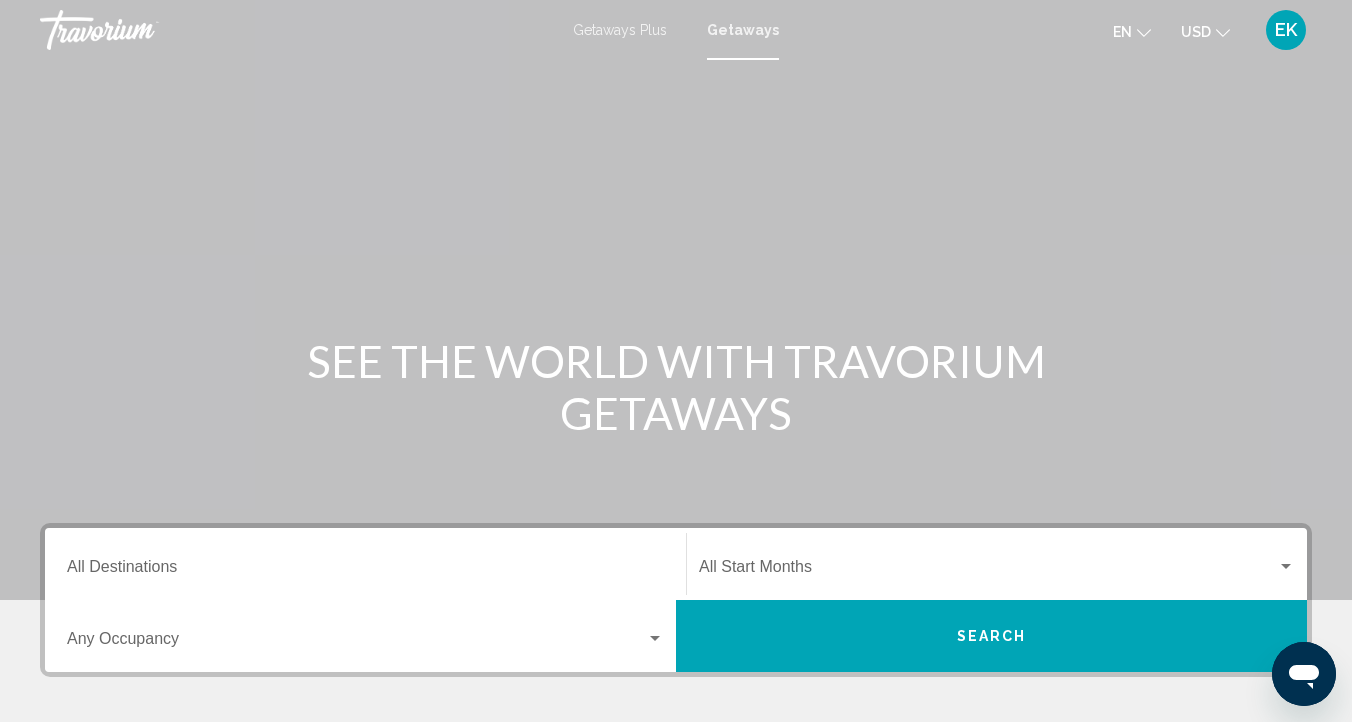 click on "Destination All Destinations" at bounding box center [365, 571] 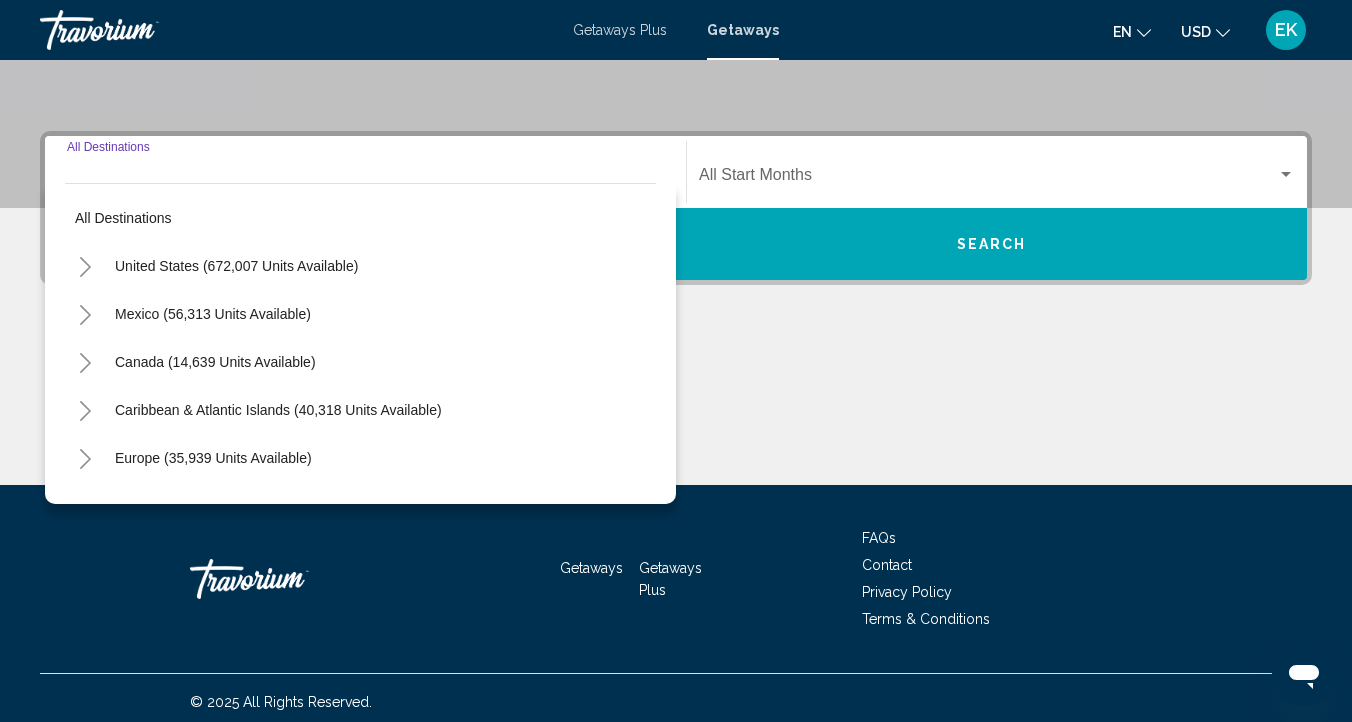 scroll, scrollTop: 400, scrollLeft: 0, axis: vertical 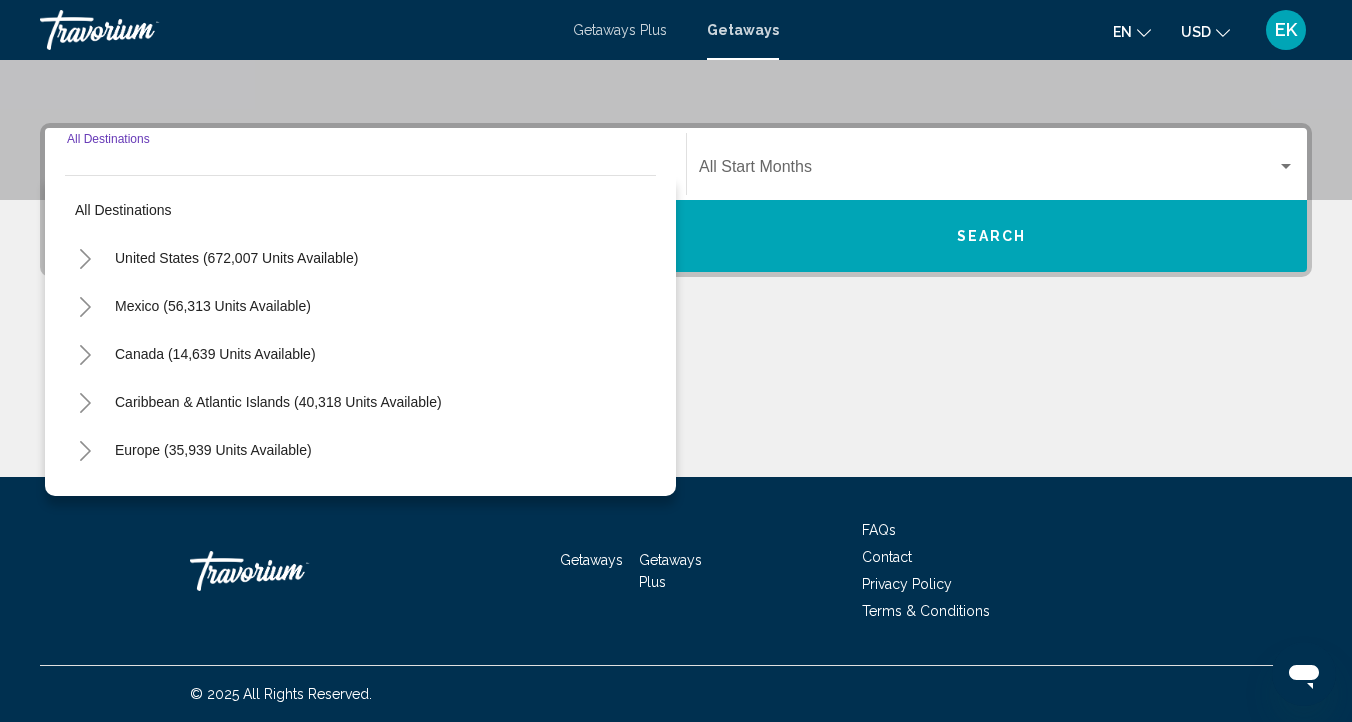 click 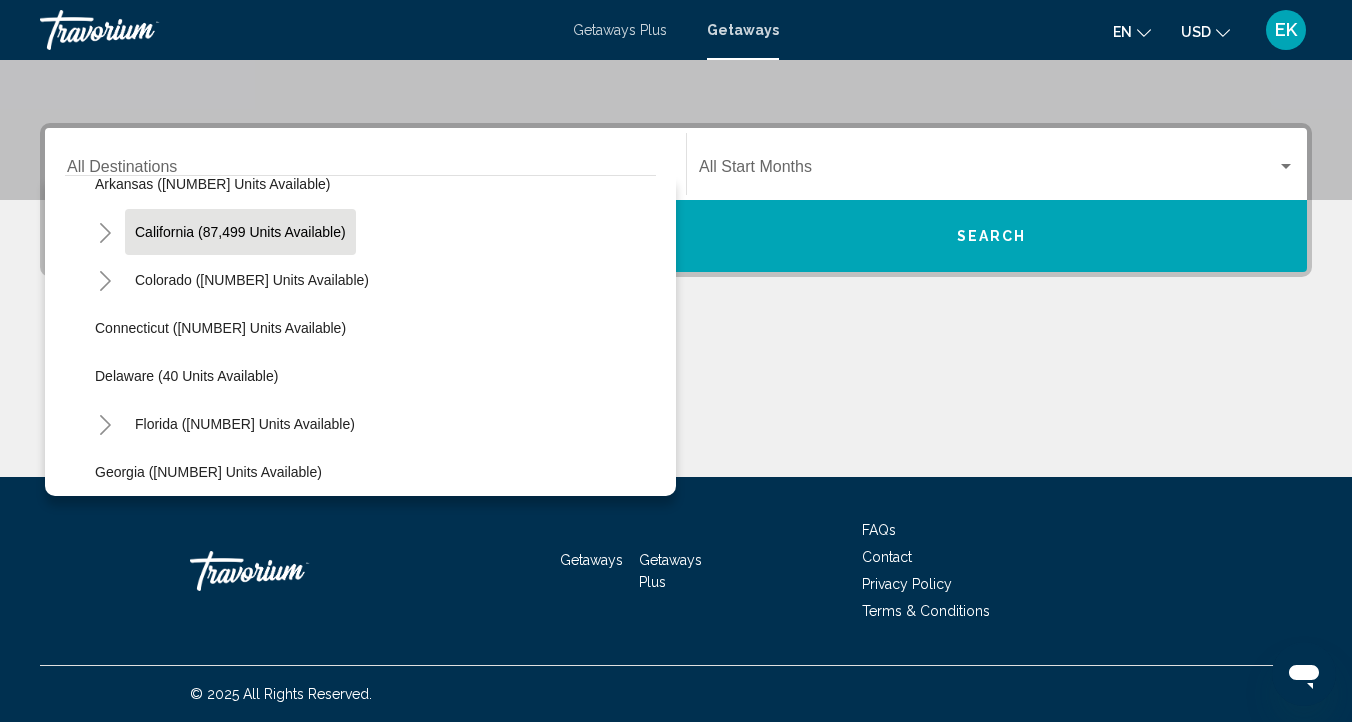 scroll, scrollTop: 172, scrollLeft: 0, axis: vertical 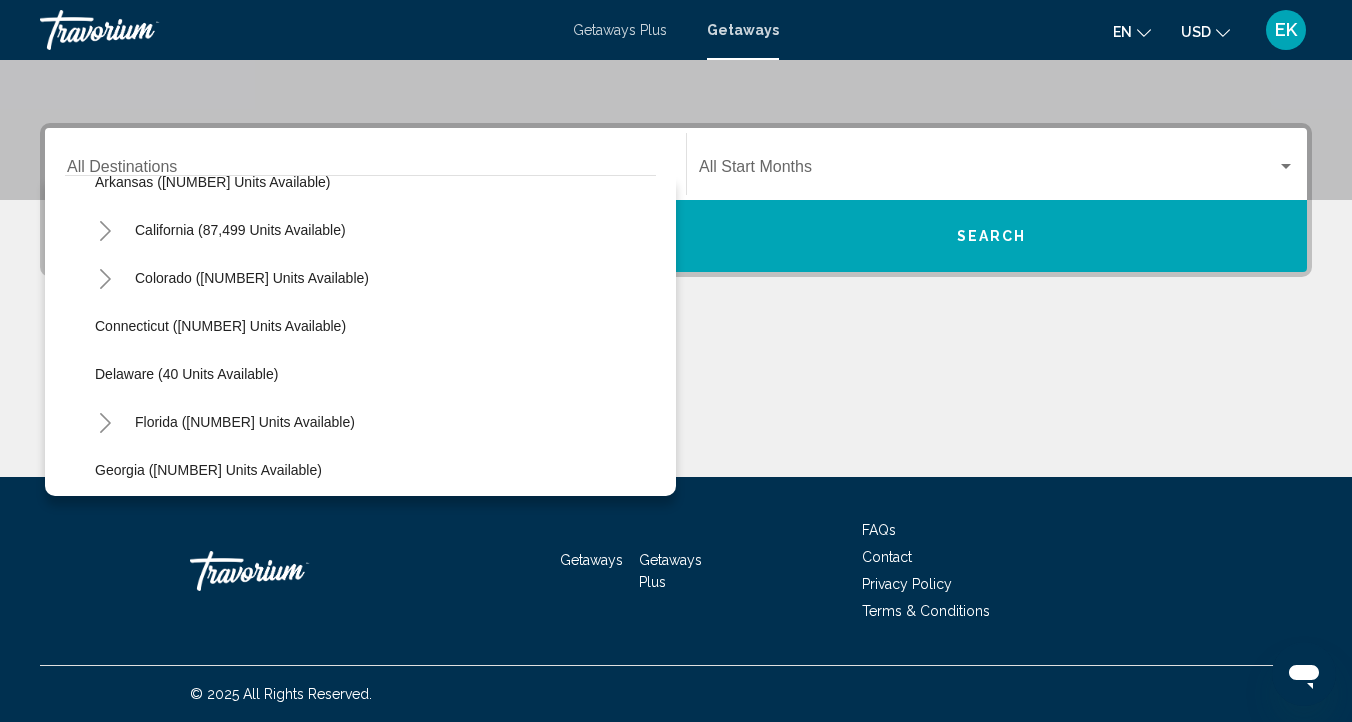 click 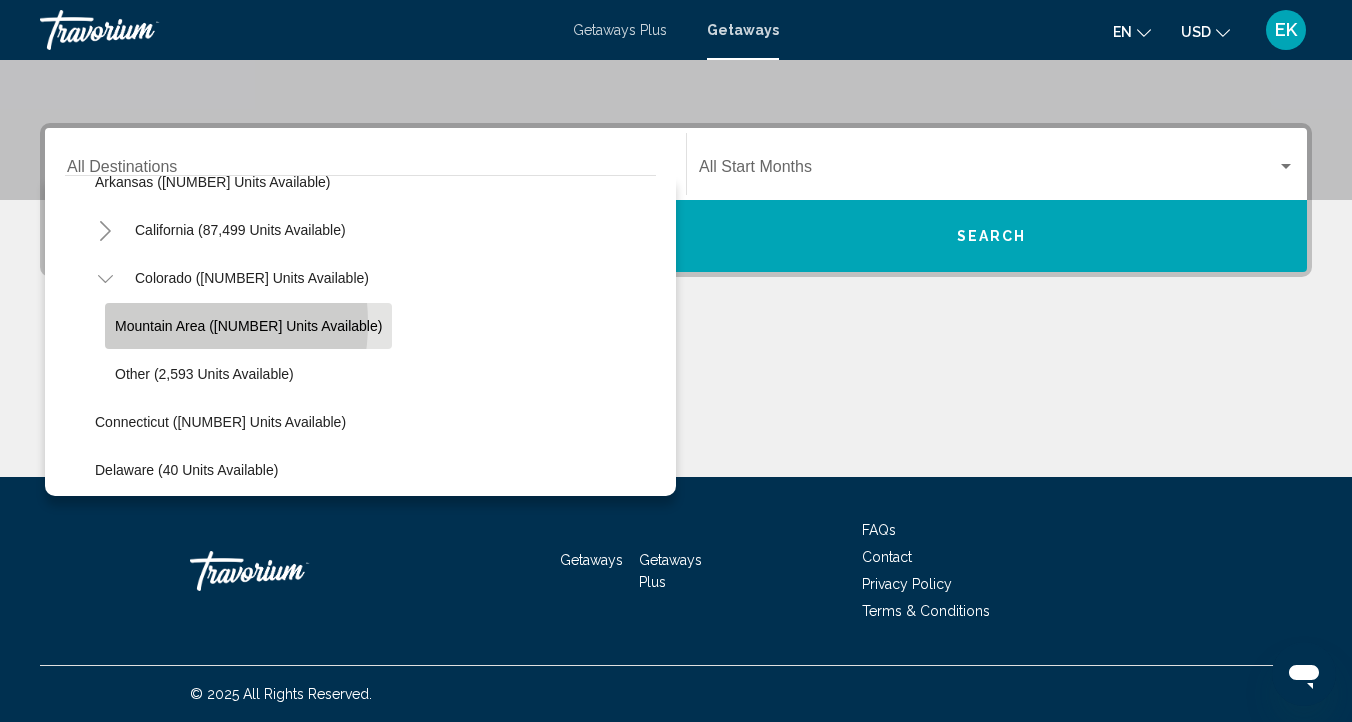 click on "[AREA] ([UNITS] units available)" 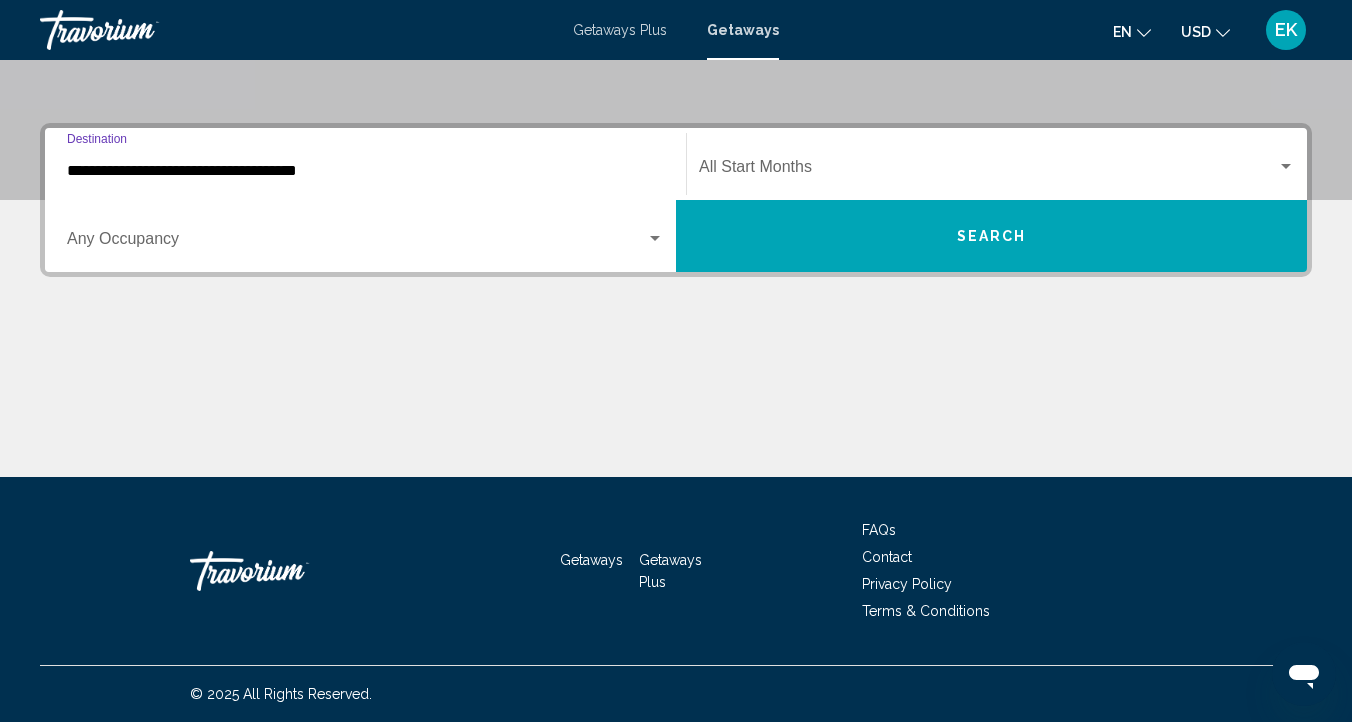 click on "Start Month All Start Months" 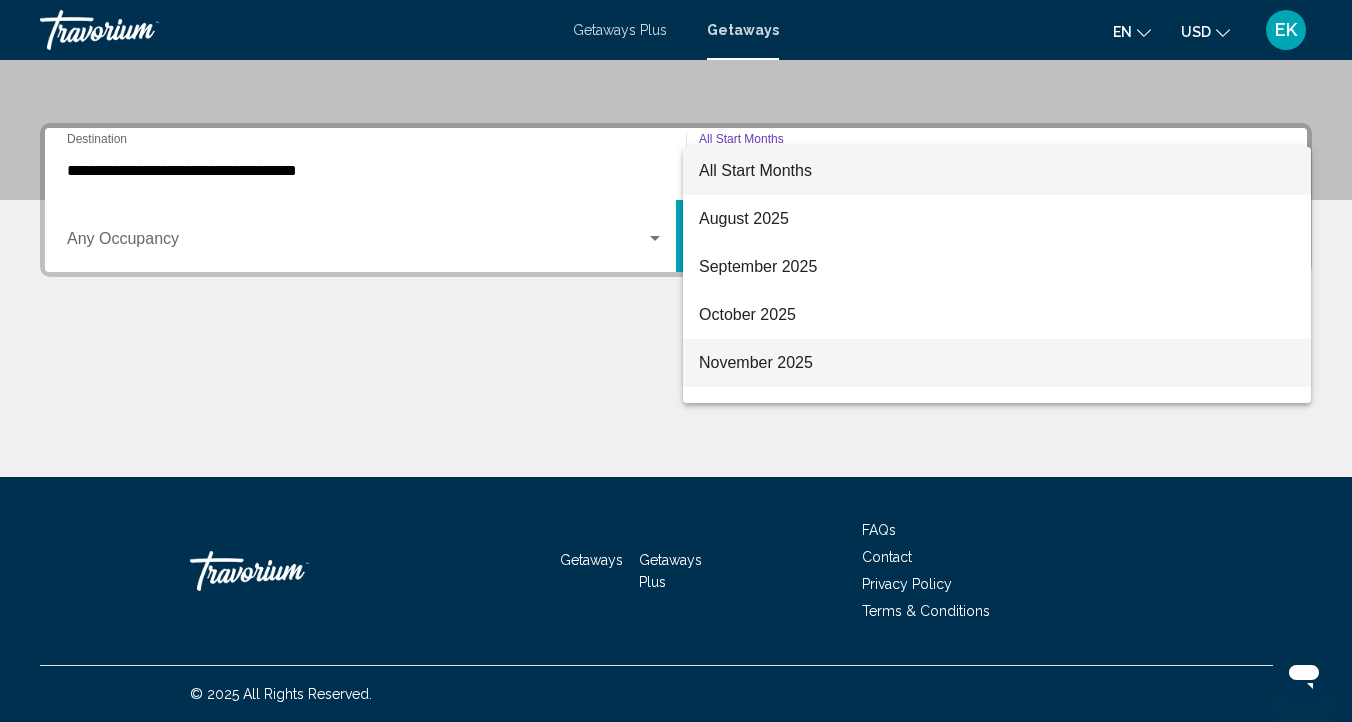 scroll, scrollTop: 56, scrollLeft: 0, axis: vertical 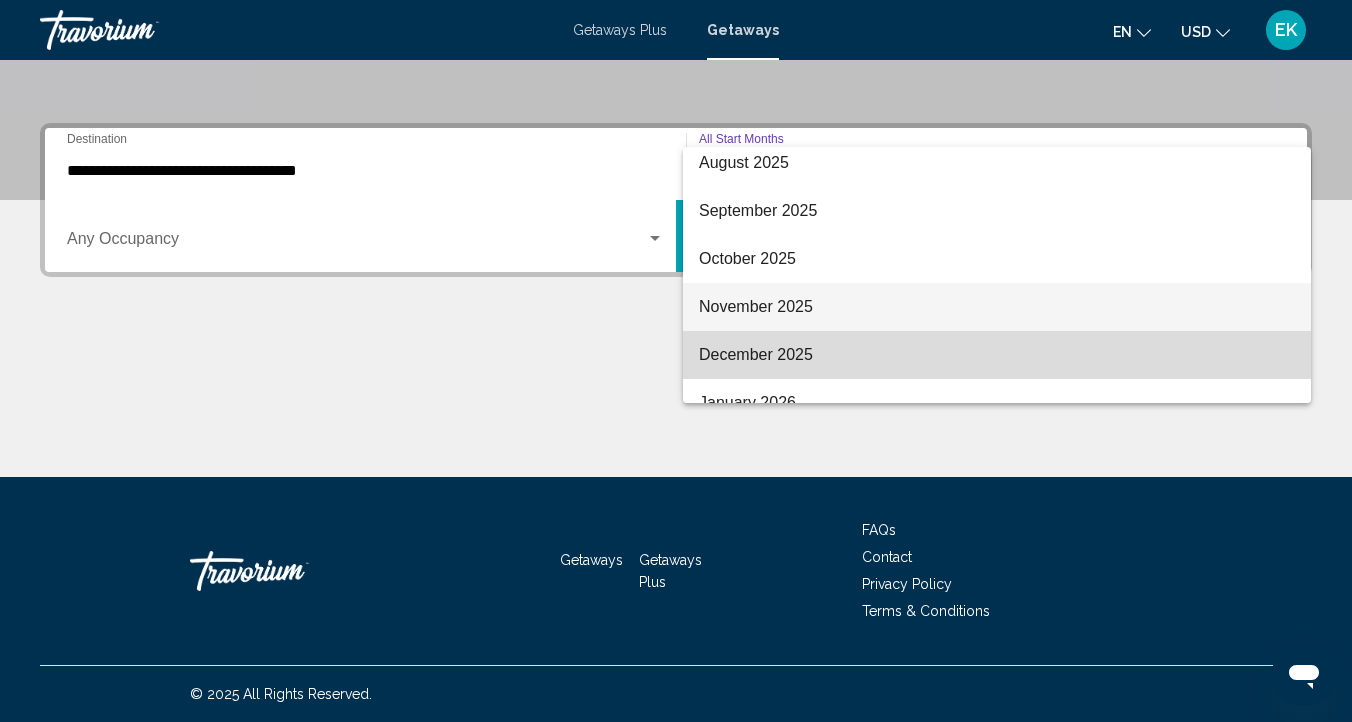 click on "December 2025" at bounding box center (997, 355) 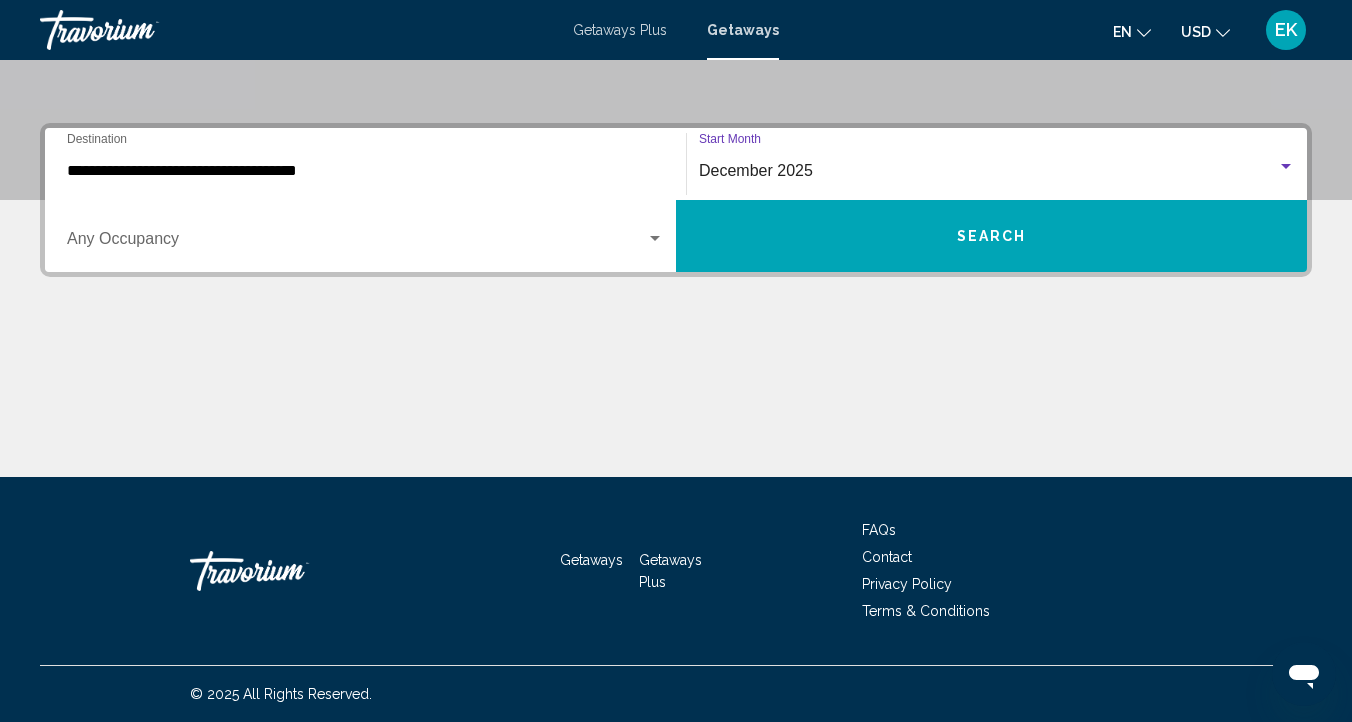 click on "Occupancy Any Occupancy" at bounding box center (365, 236) 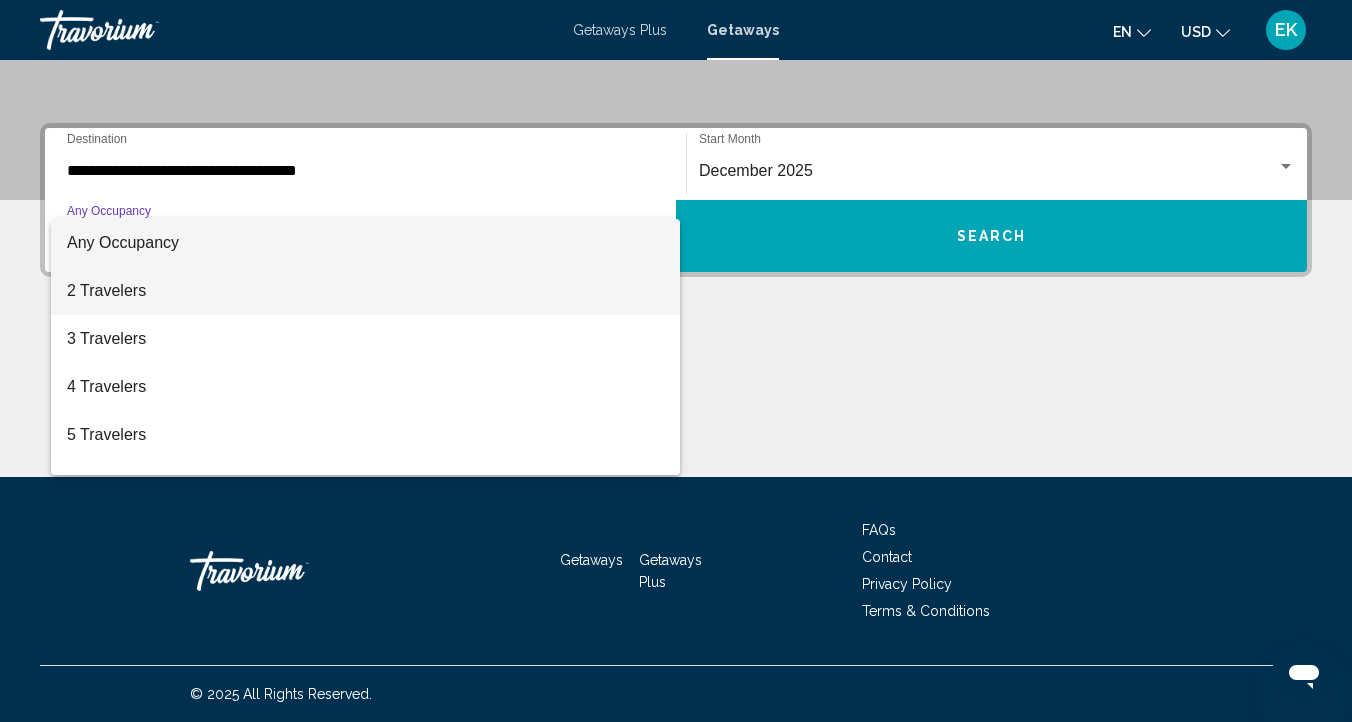 click on "2 Travelers" at bounding box center (365, 291) 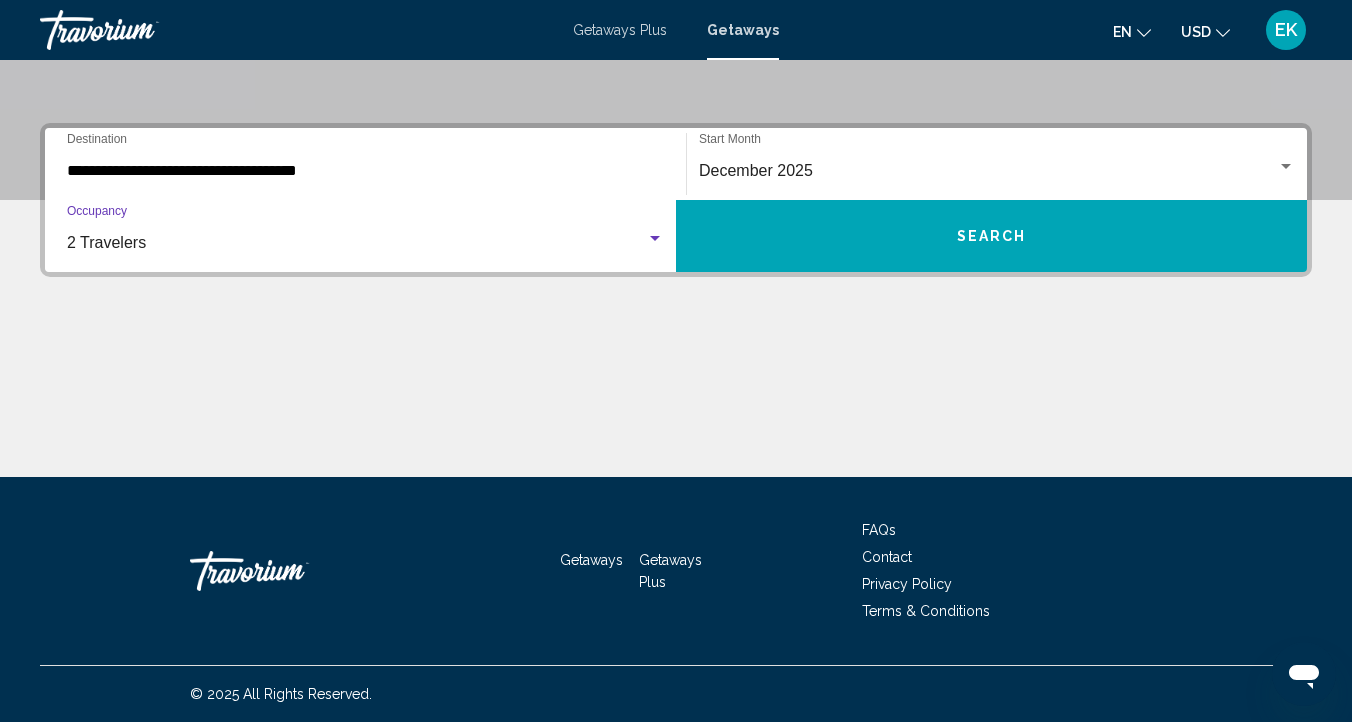 click on "Search" at bounding box center (991, 236) 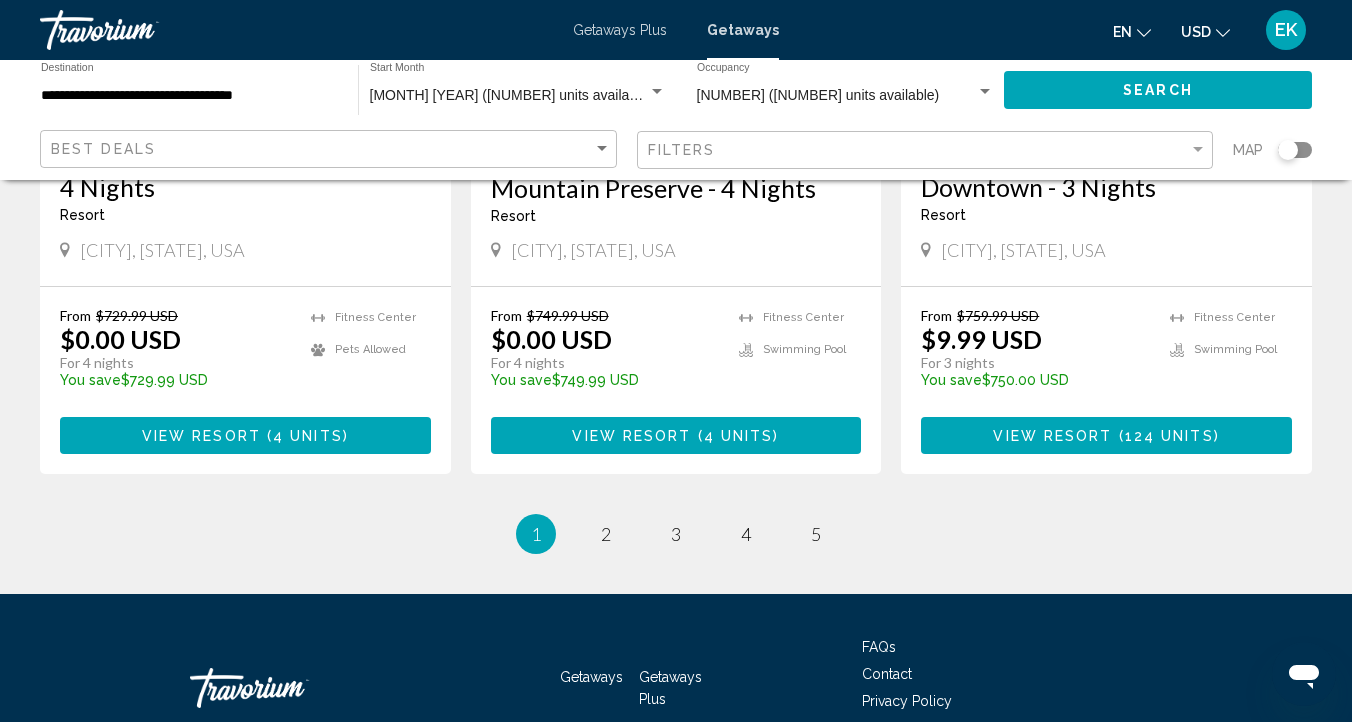 scroll, scrollTop: 2622, scrollLeft: 0, axis: vertical 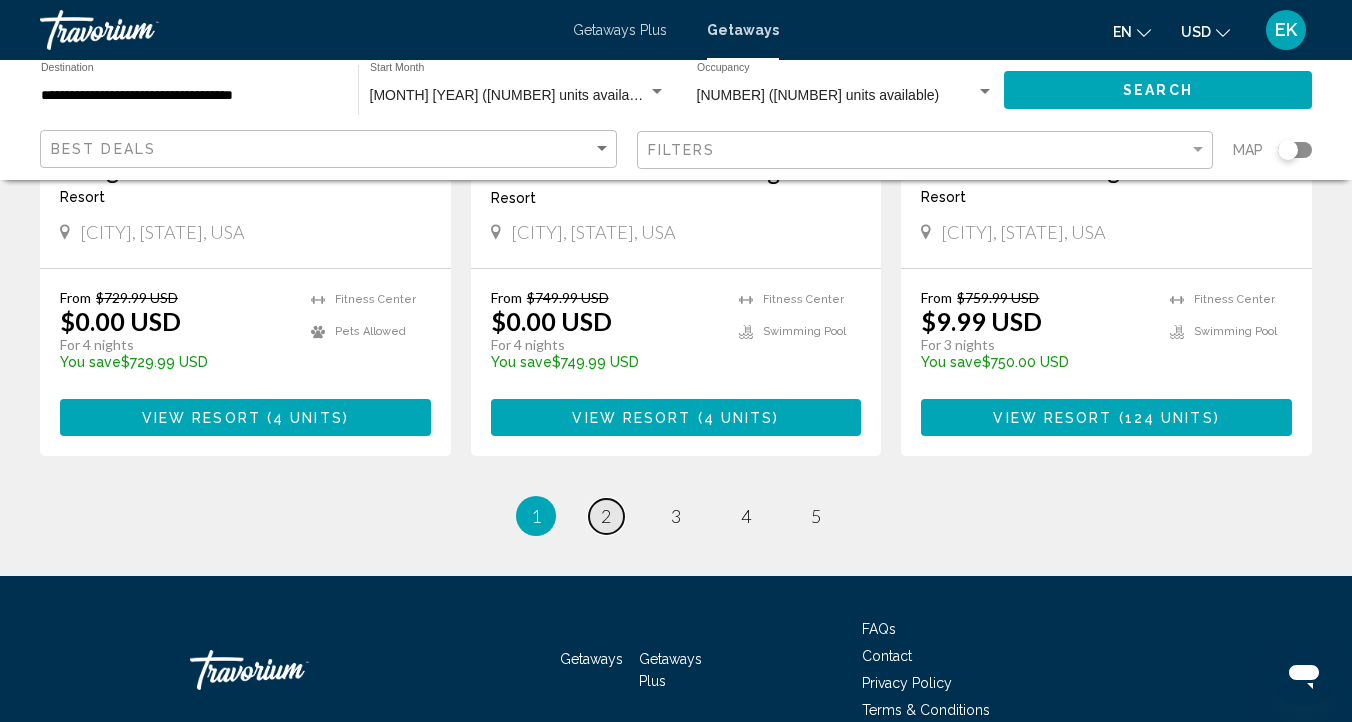 click on "2" at bounding box center [606, 516] 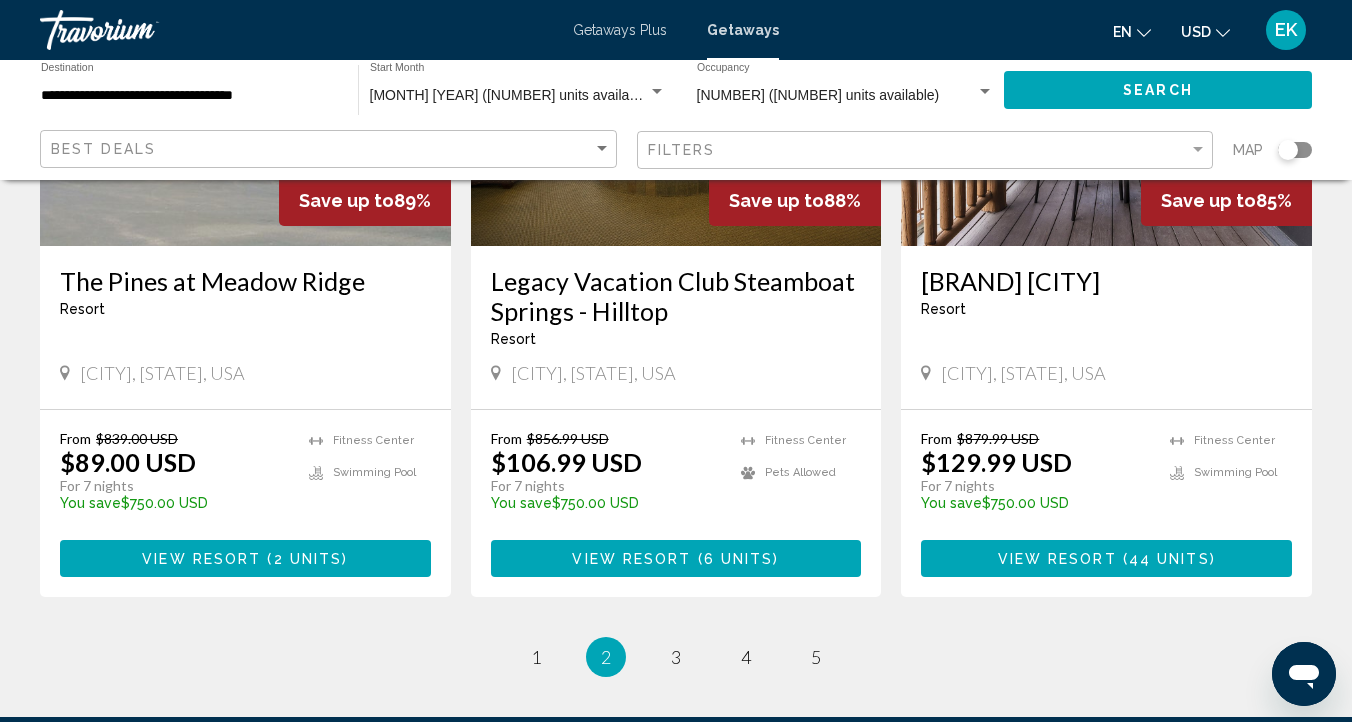 scroll, scrollTop: 2512, scrollLeft: 0, axis: vertical 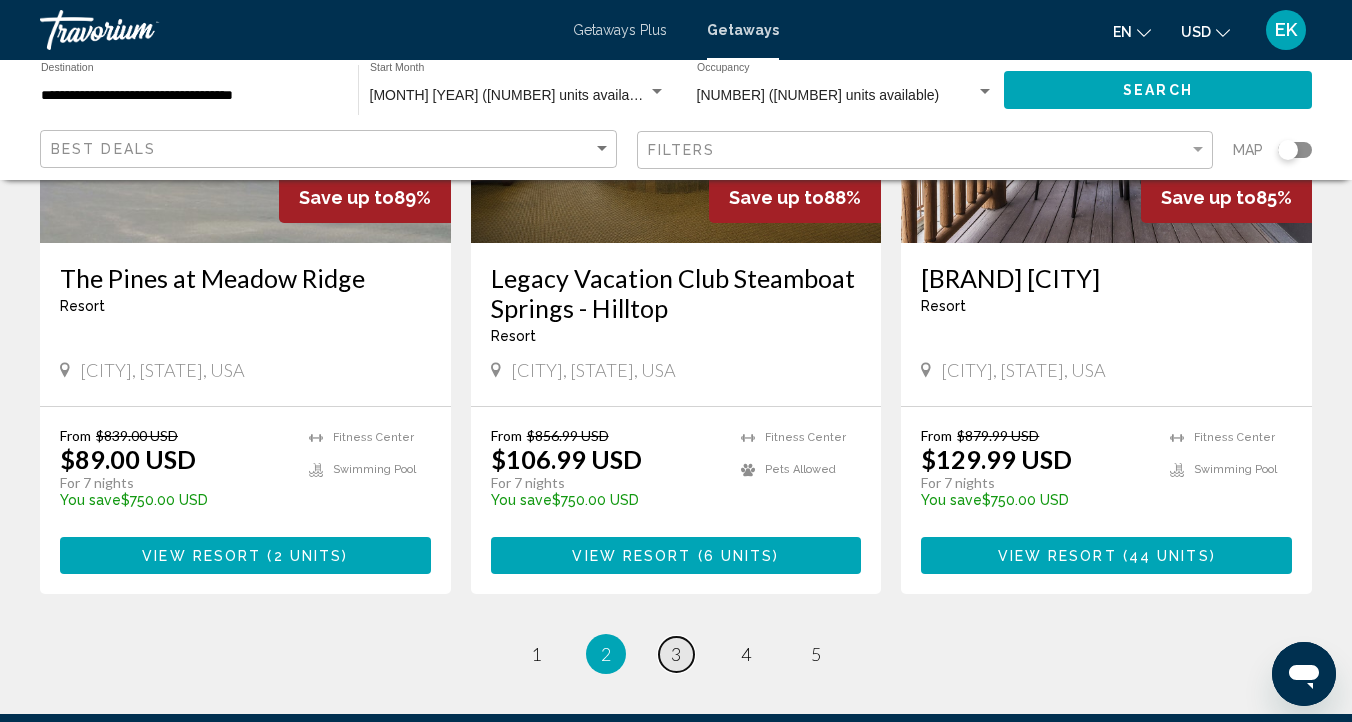 click on "3" at bounding box center [676, 654] 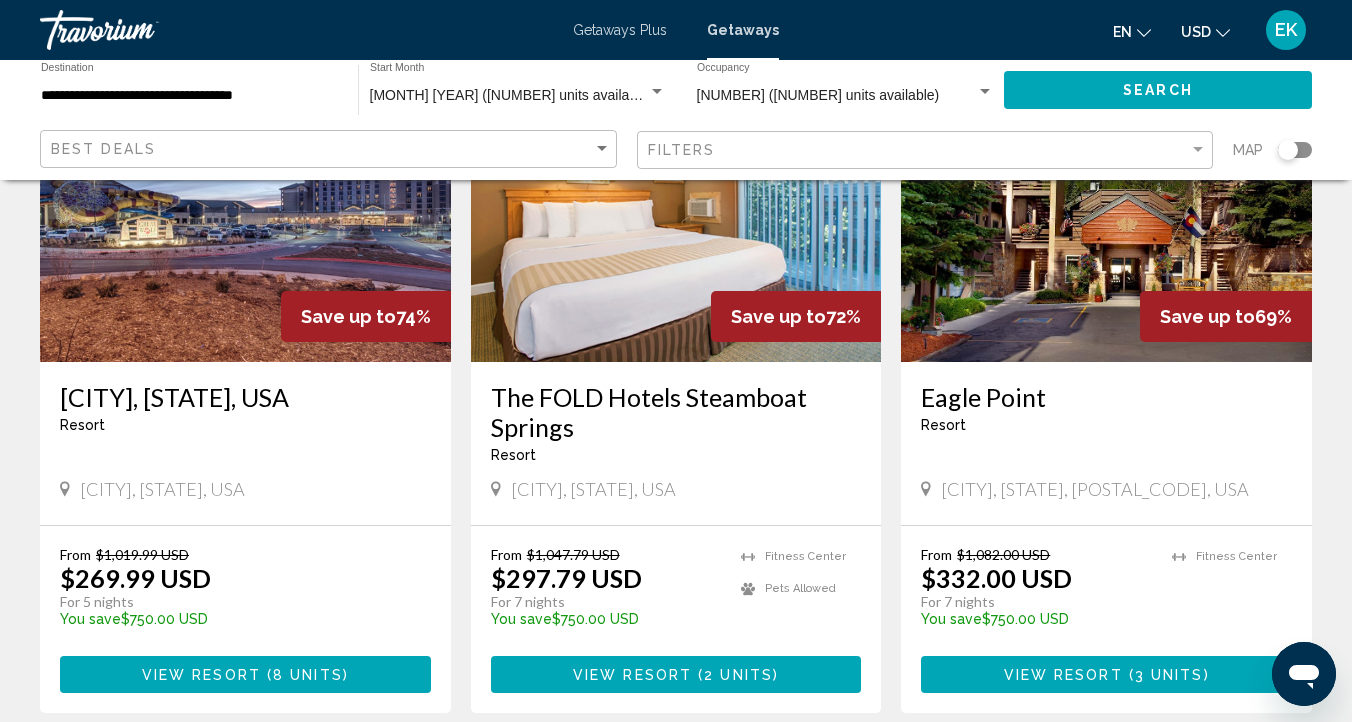 scroll, scrollTop: 2367, scrollLeft: 0, axis: vertical 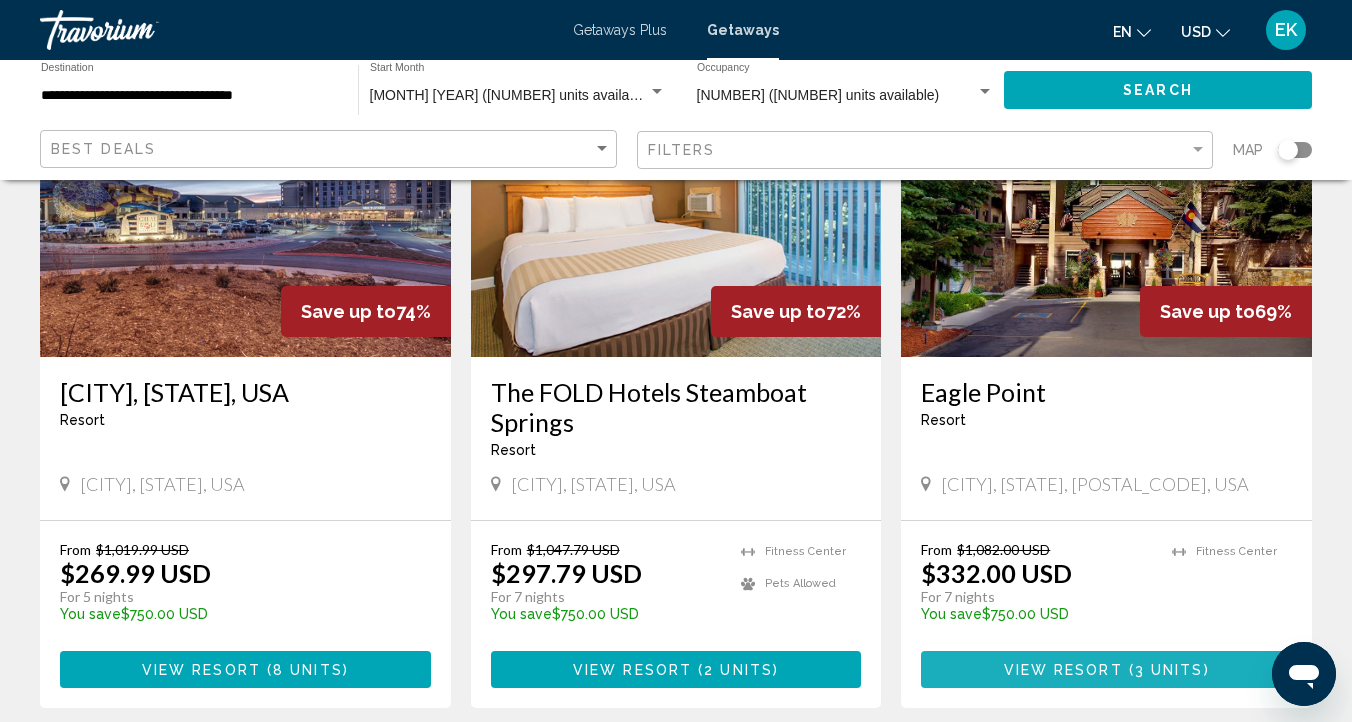 click on "View Resort" at bounding box center [1063, 670] 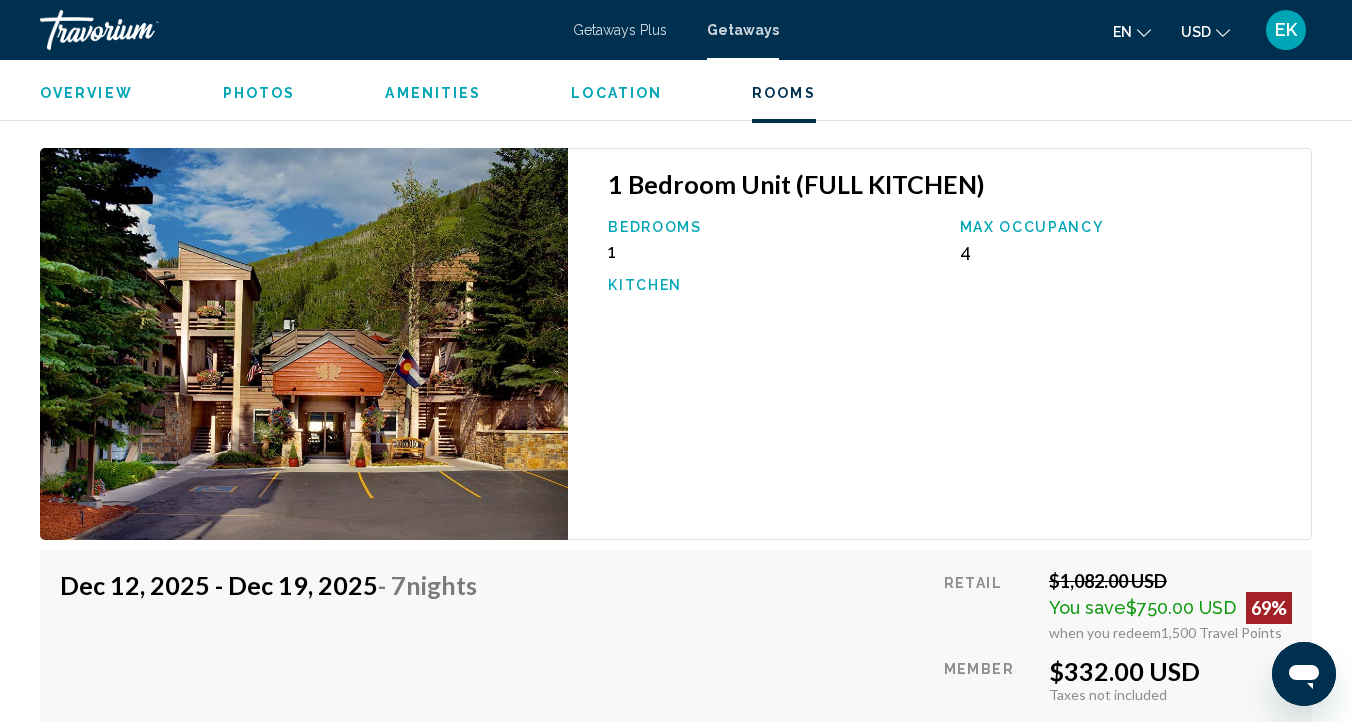 scroll, scrollTop: 3224, scrollLeft: 0, axis: vertical 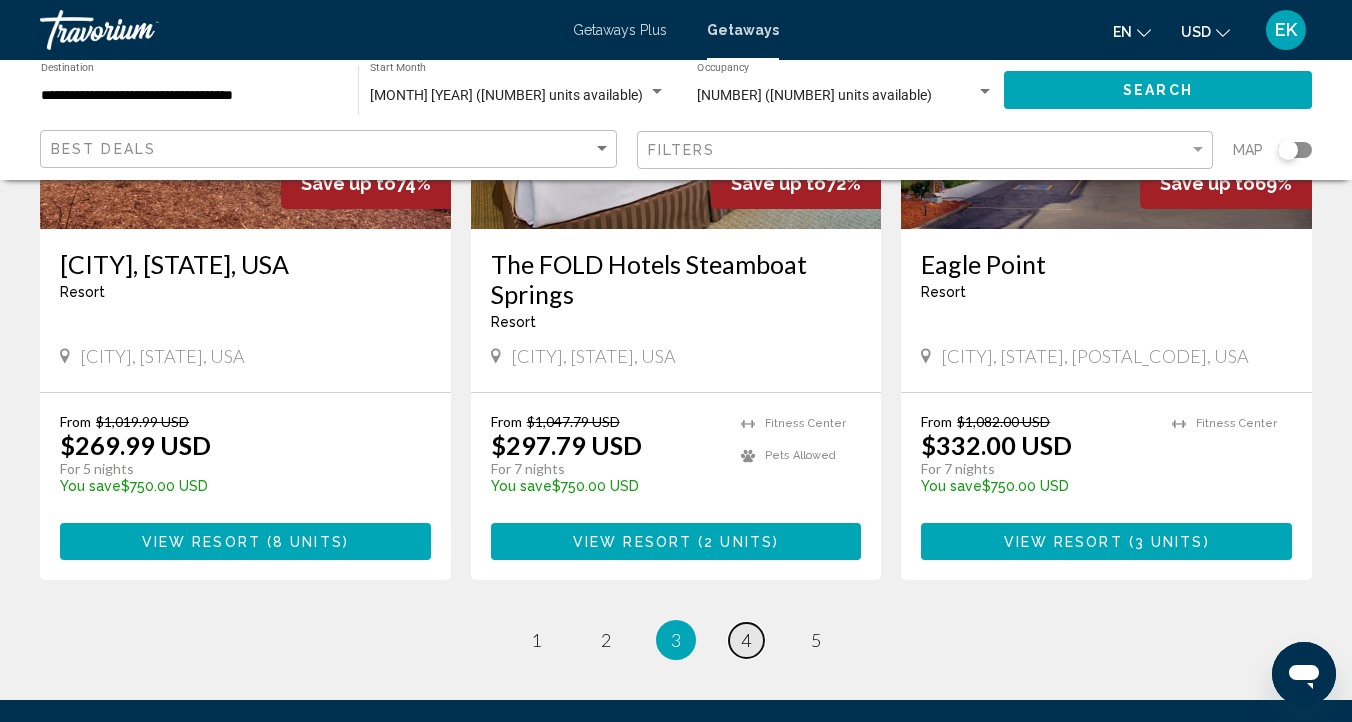 click on "4" at bounding box center (746, 640) 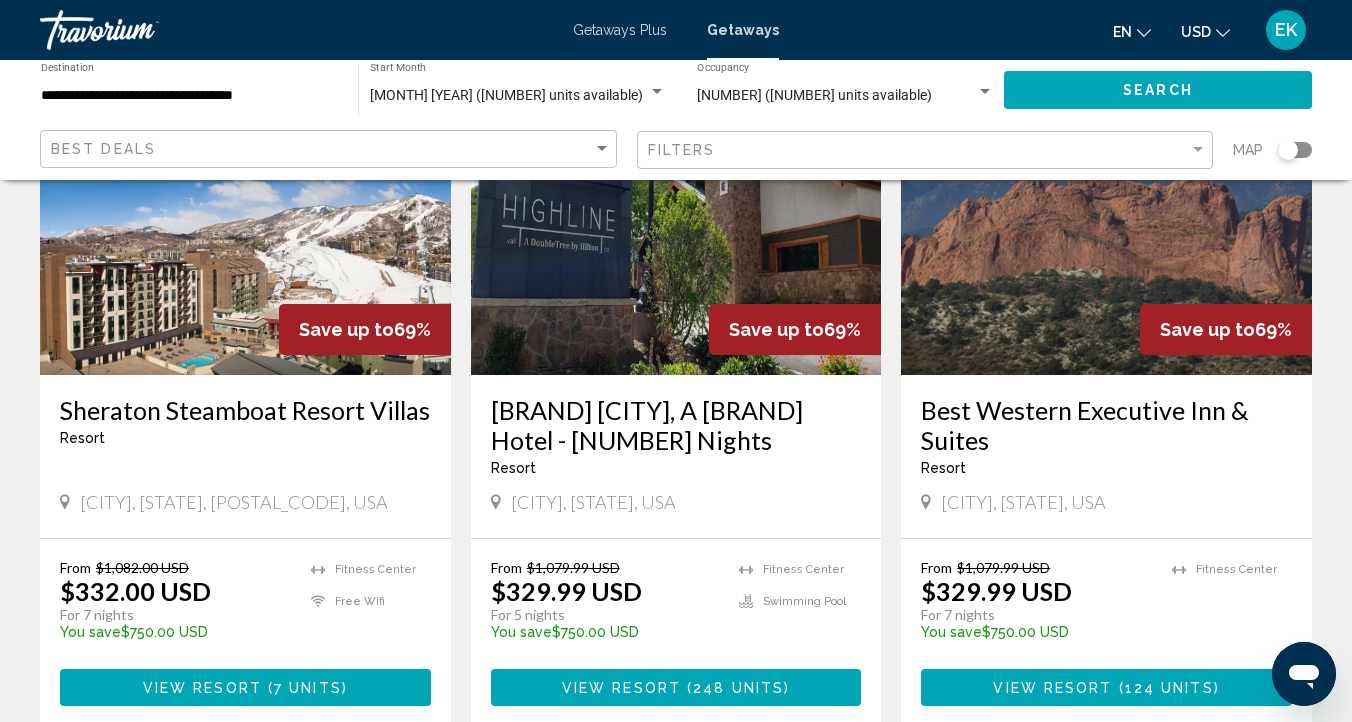 scroll, scrollTop: 222, scrollLeft: 0, axis: vertical 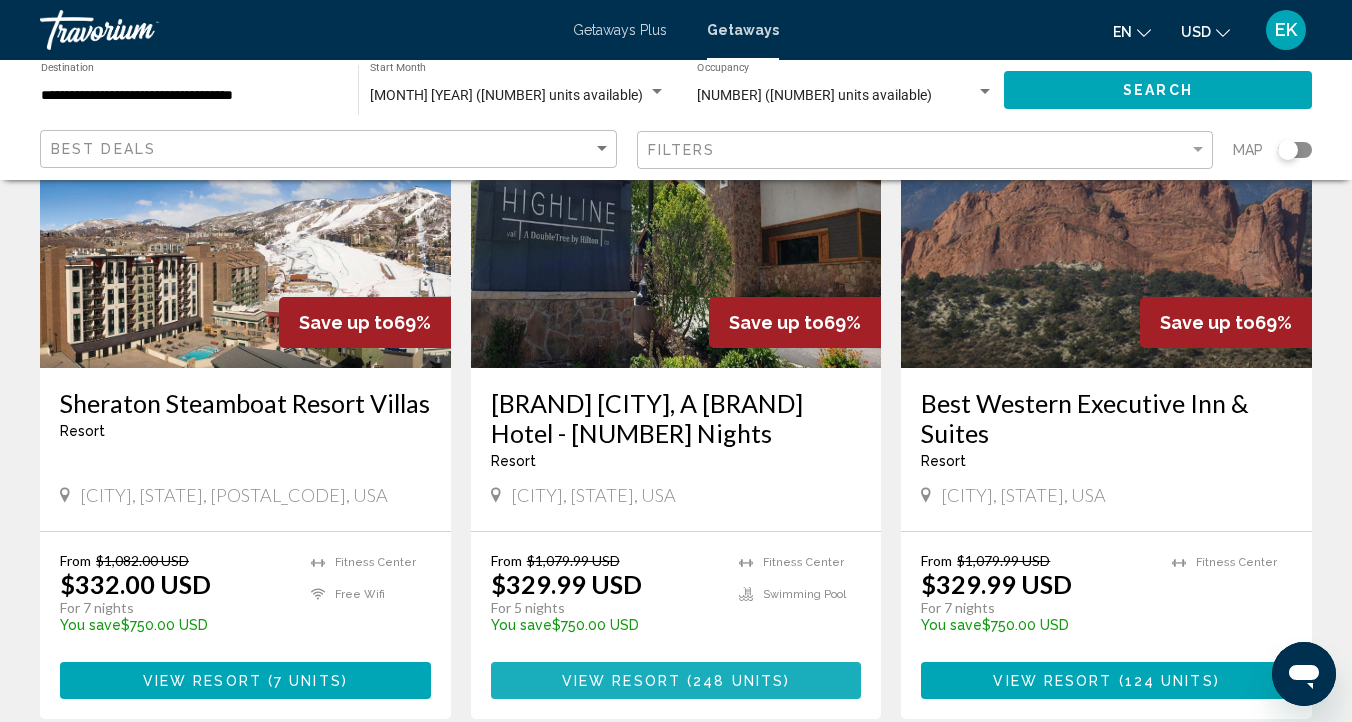 click on "View Resort" at bounding box center (621, 681) 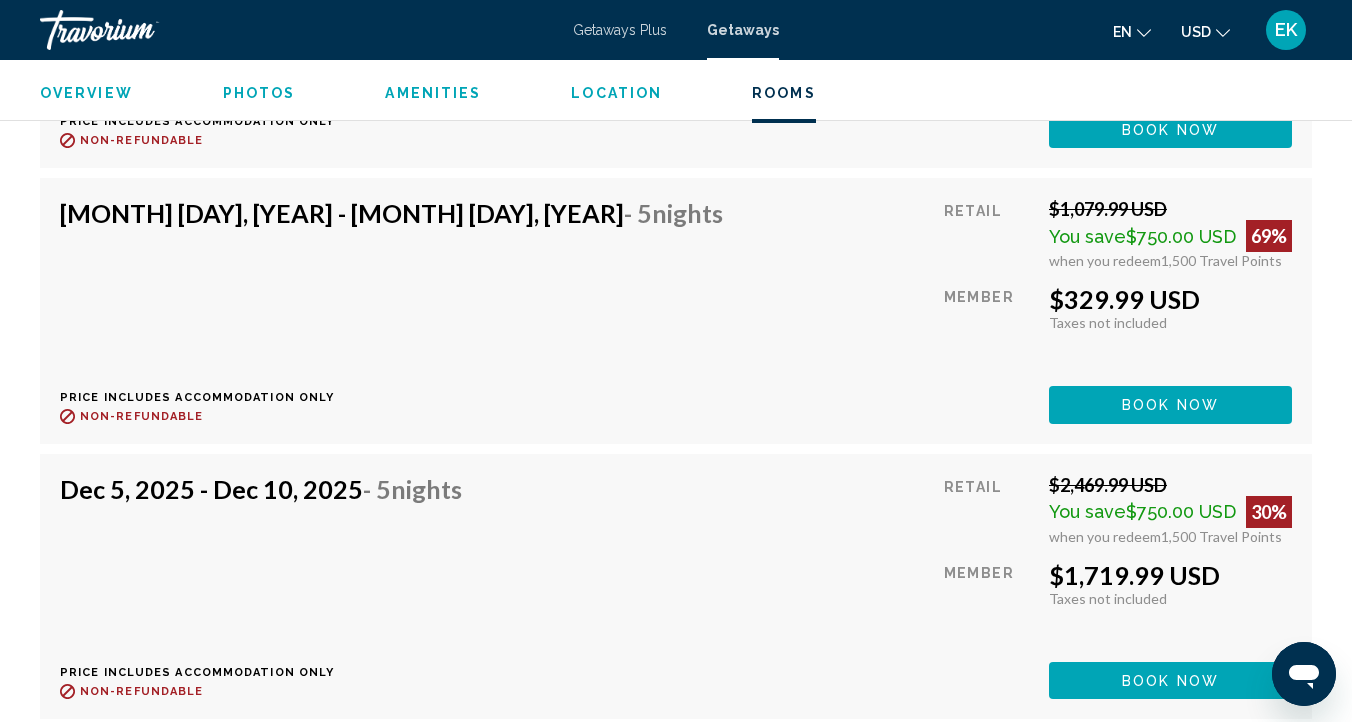 scroll, scrollTop: 4545, scrollLeft: 0, axis: vertical 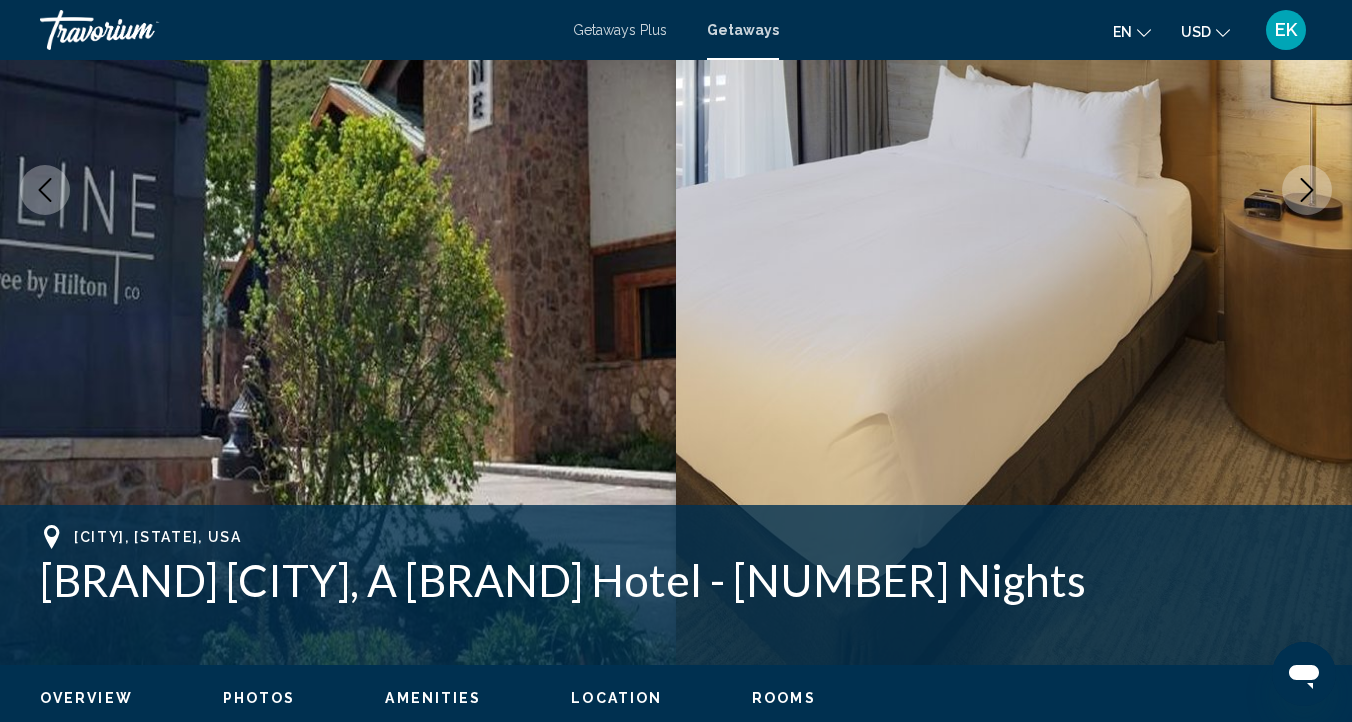 click at bounding box center [338, 190] 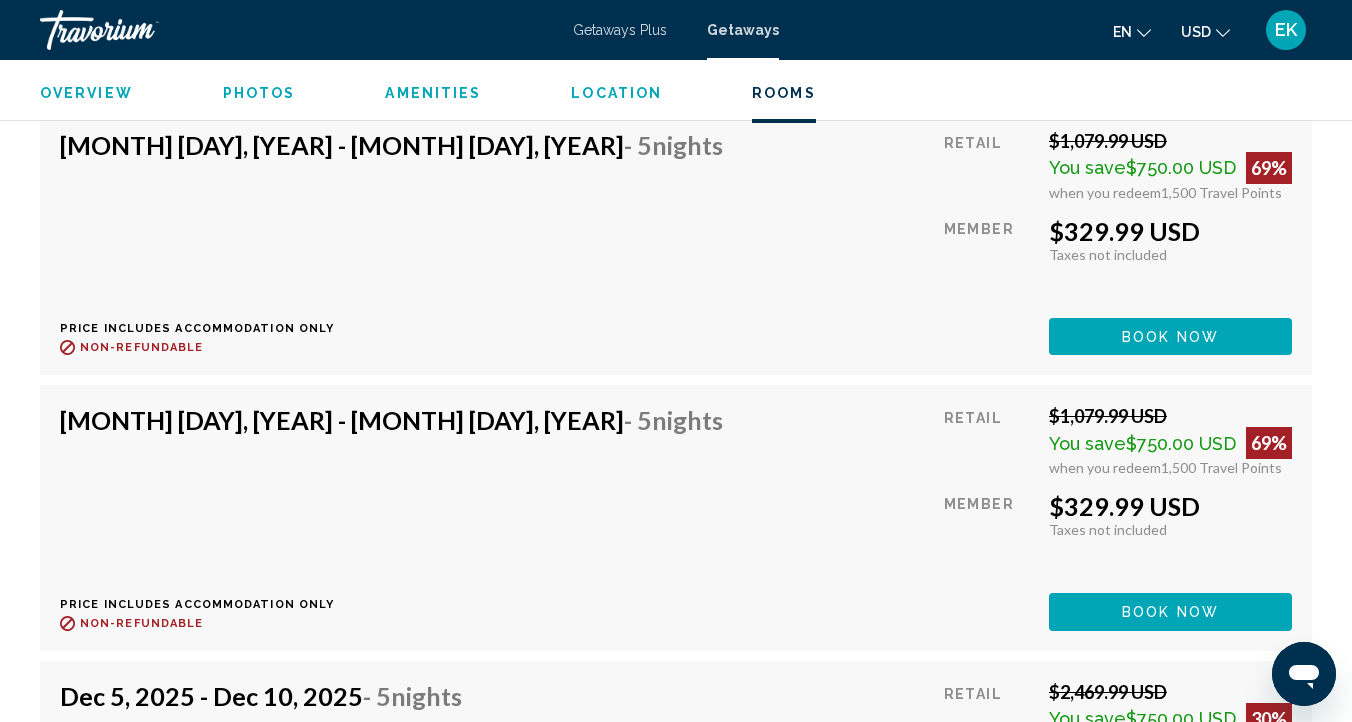 scroll, scrollTop: 4366, scrollLeft: 0, axis: vertical 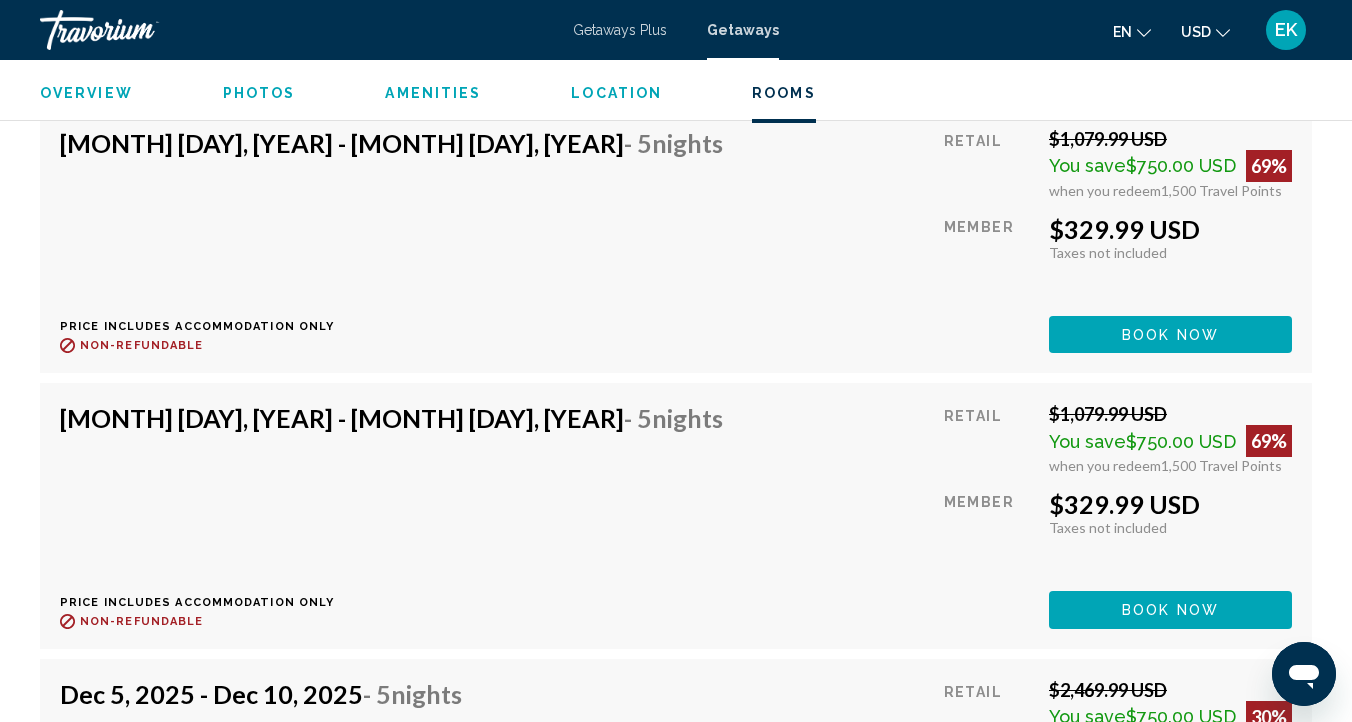 click on "Book now" at bounding box center [1170, -217] 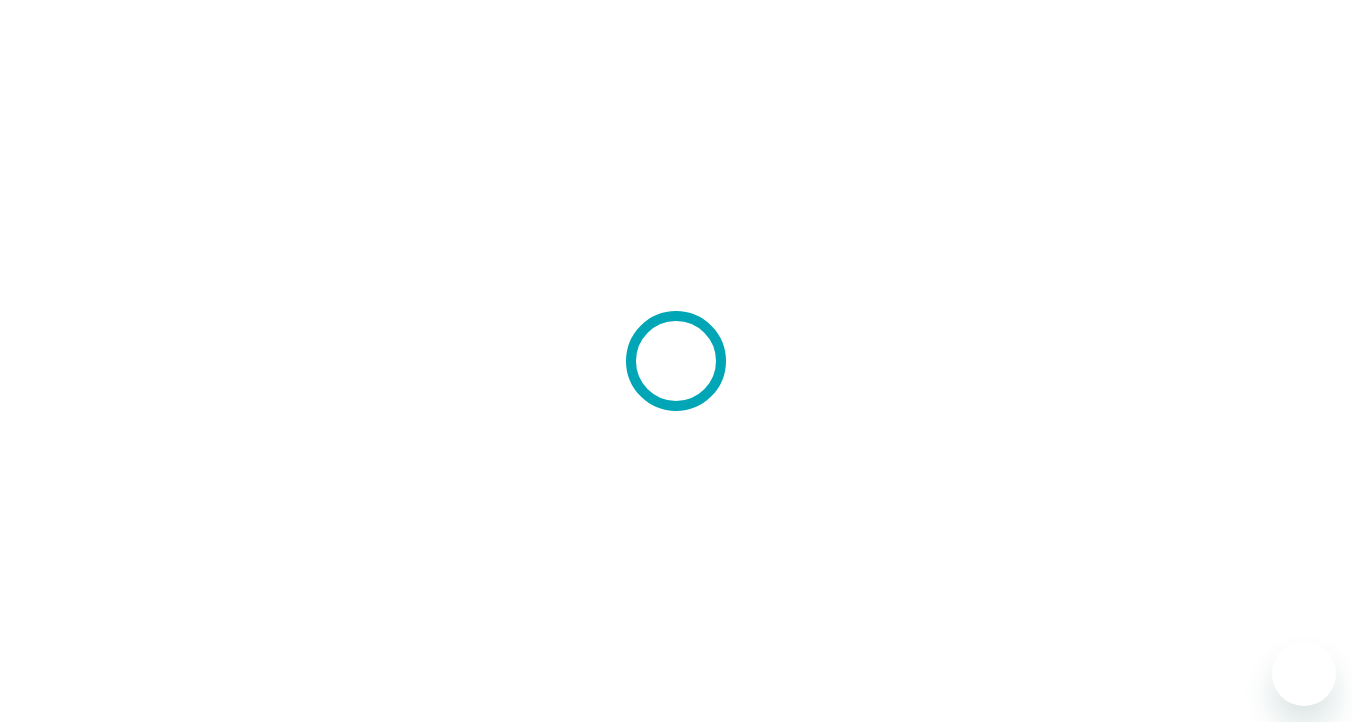 scroll, scrollTop: 0, scrollLeft: 0, axis: both 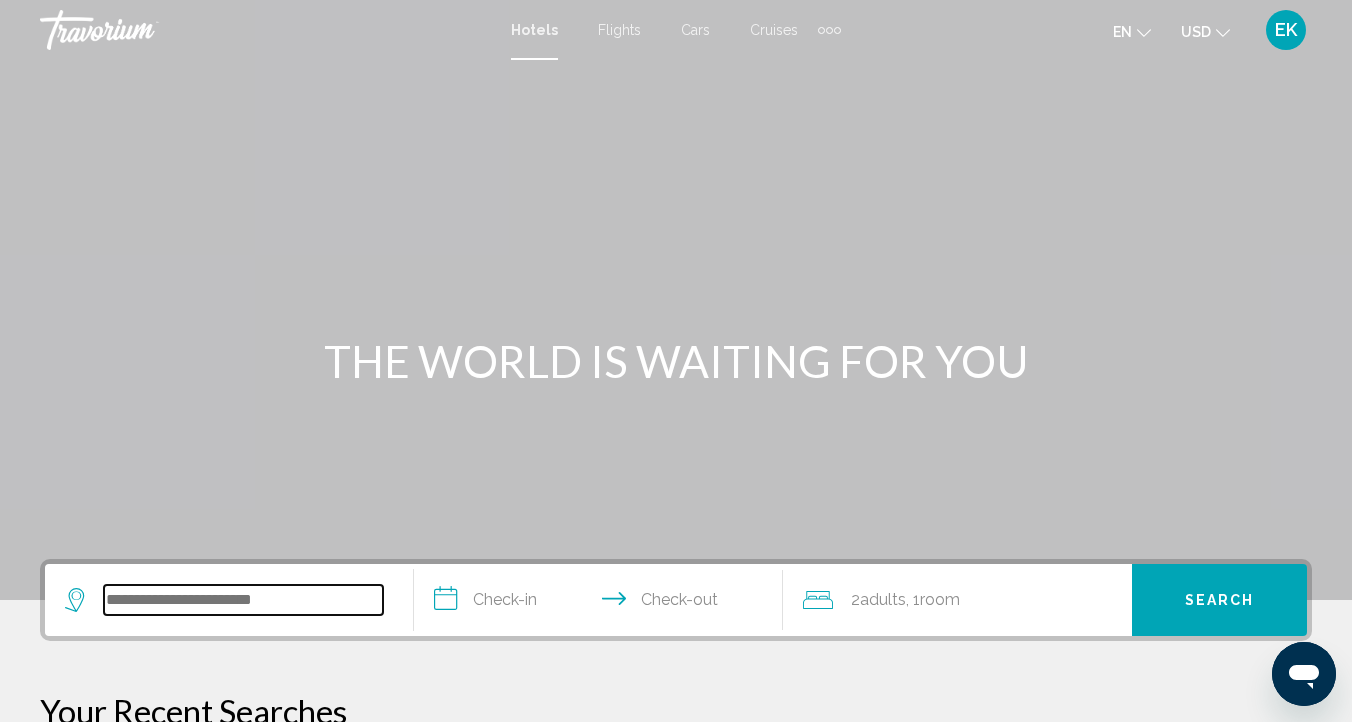 click at bounding box center [243, 600] 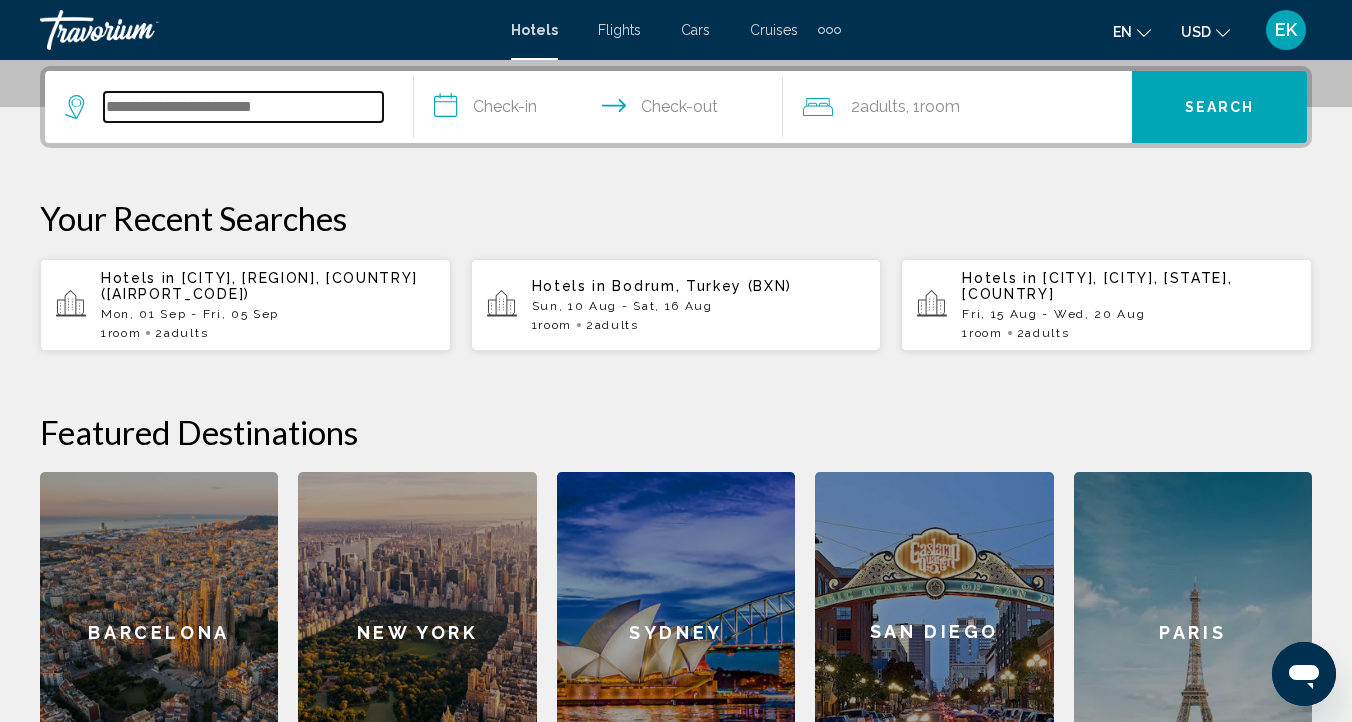 scroll, scrollTop: 494, scrollLeft: 0, axis: vertical 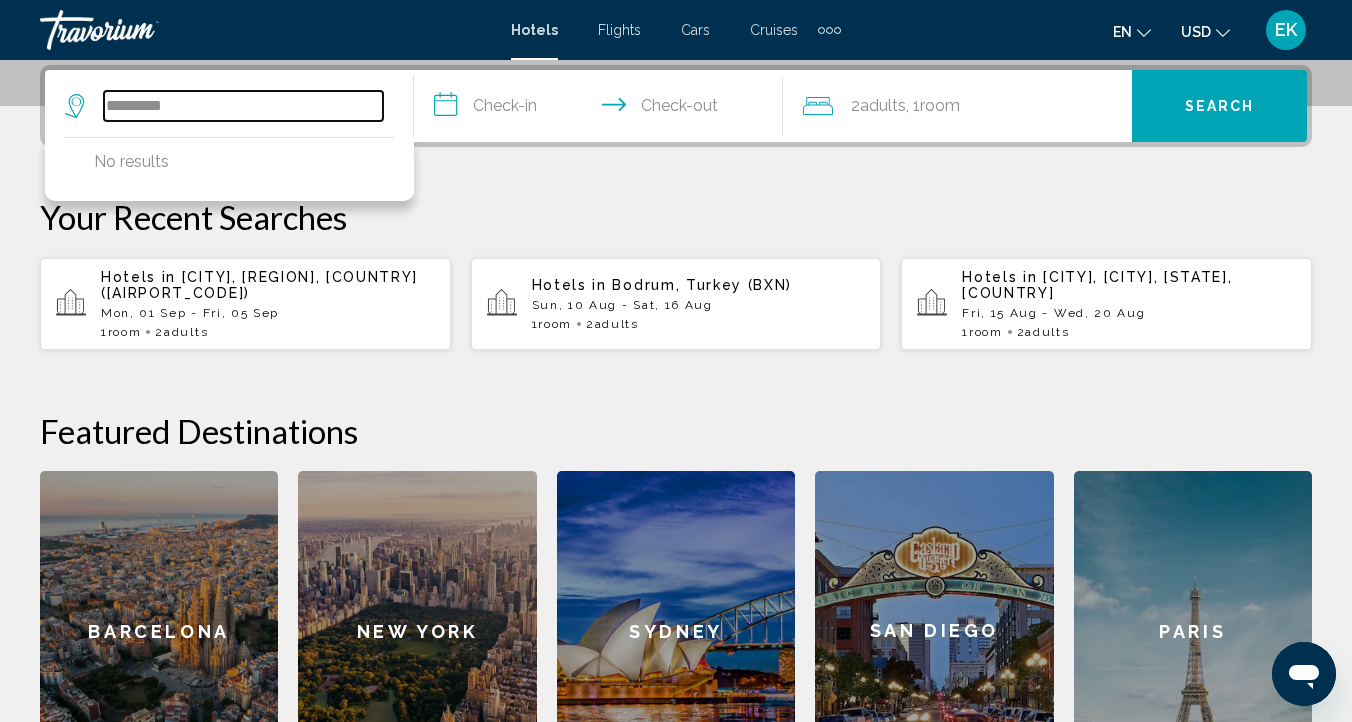 click on "*********" at bounding box center (243, 106) 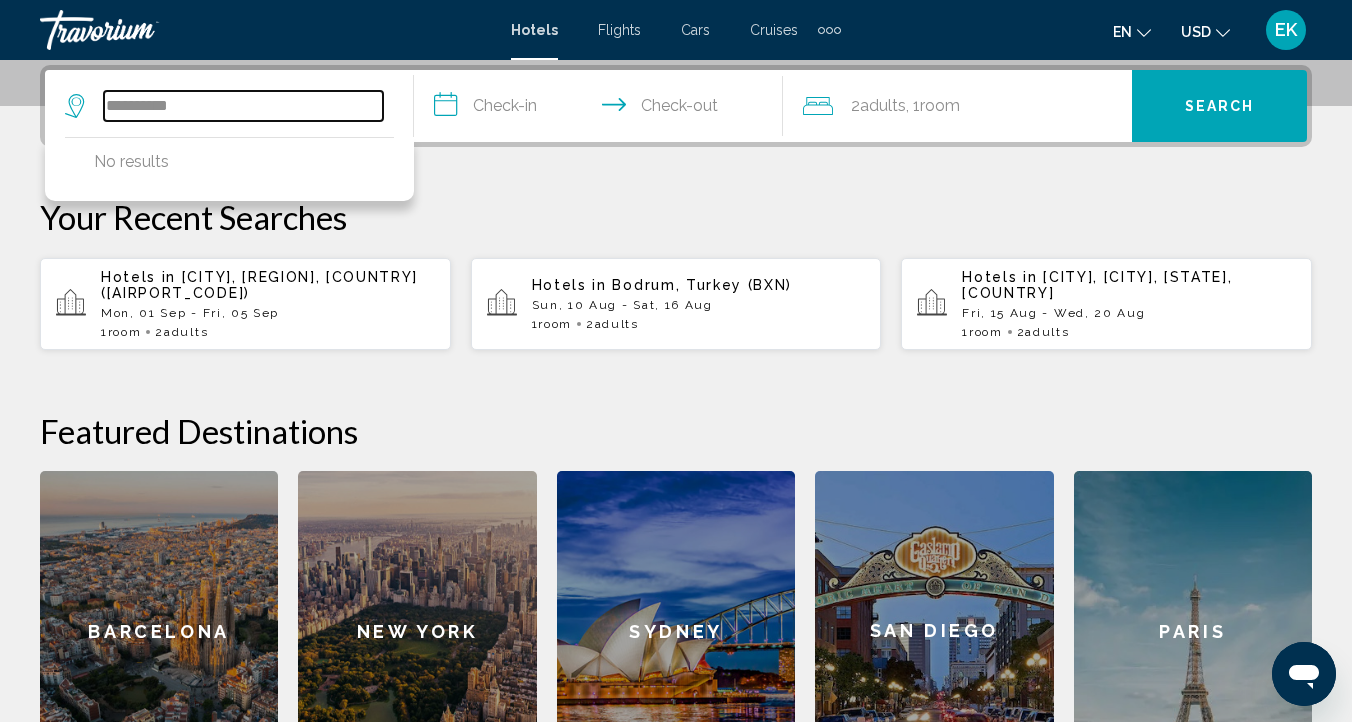 click on "**********" at bounding box center (243, 106) 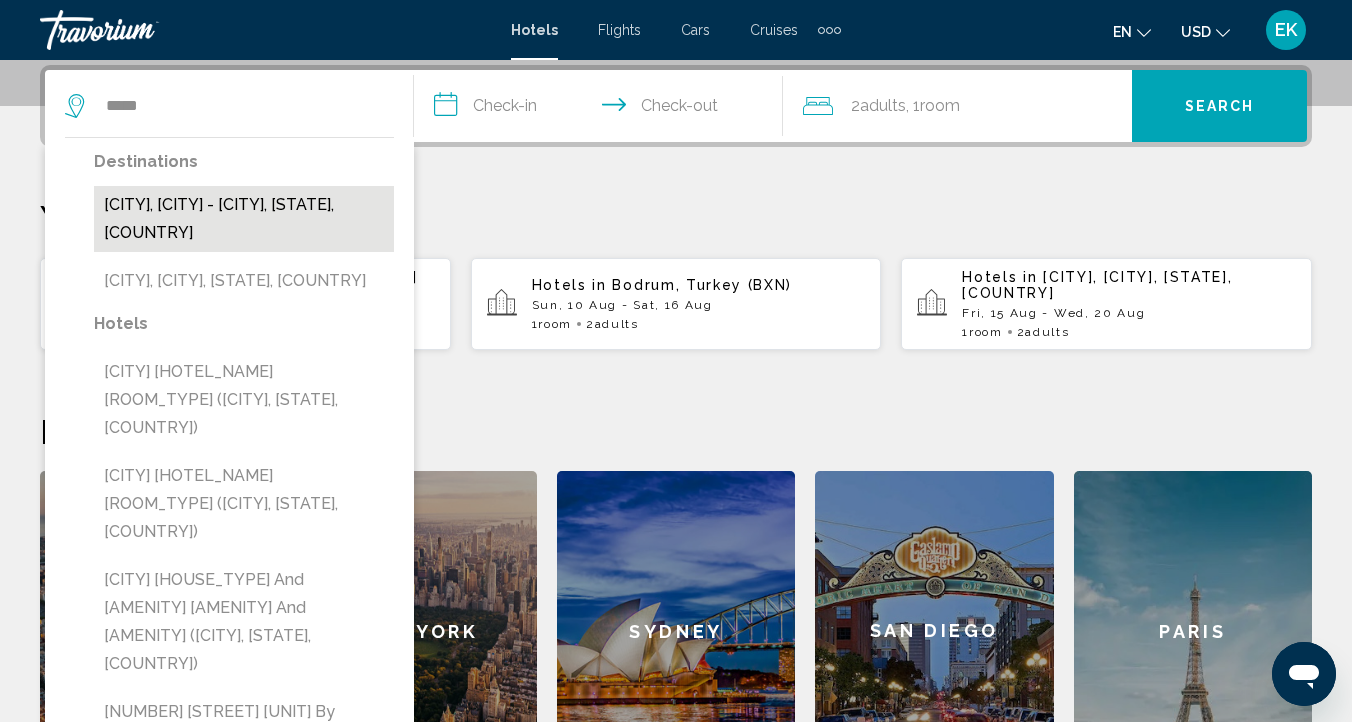 click on "Vail, Vail - Beaver Creek, CO, United States" at bounding box center [244, 219] 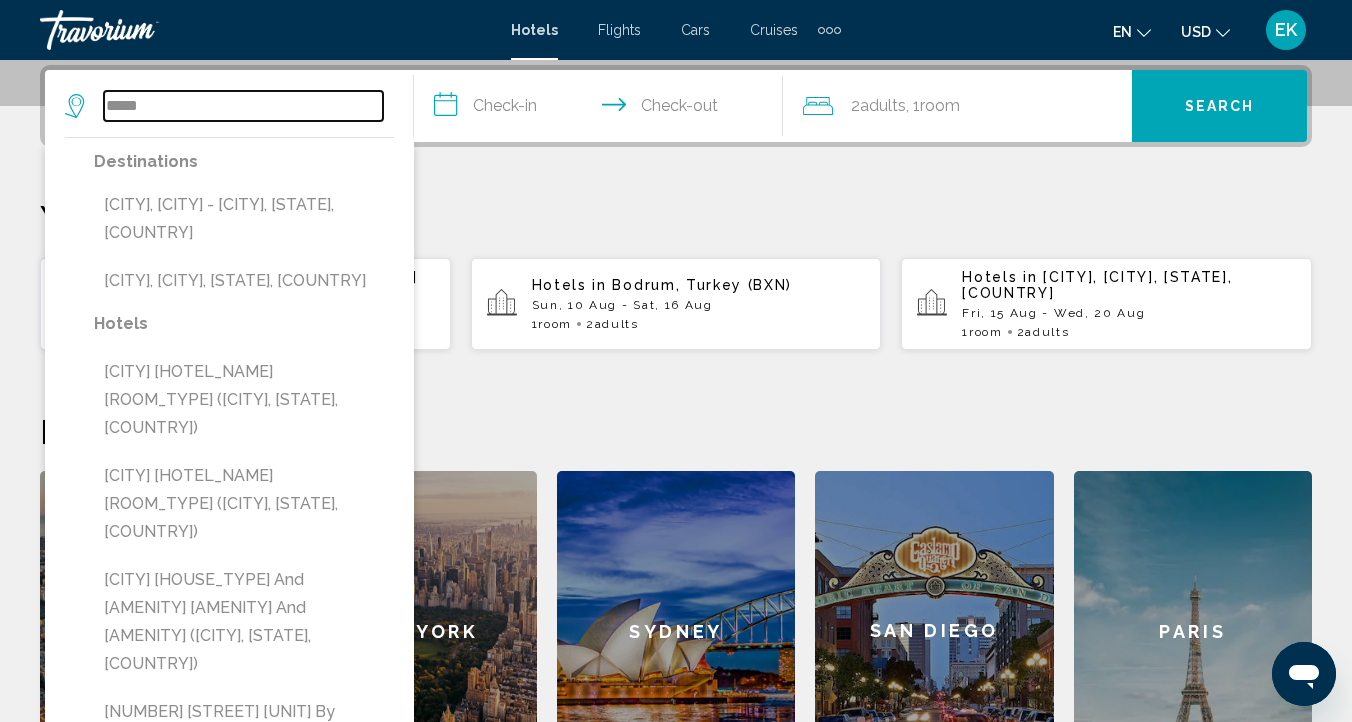 type on "**********" 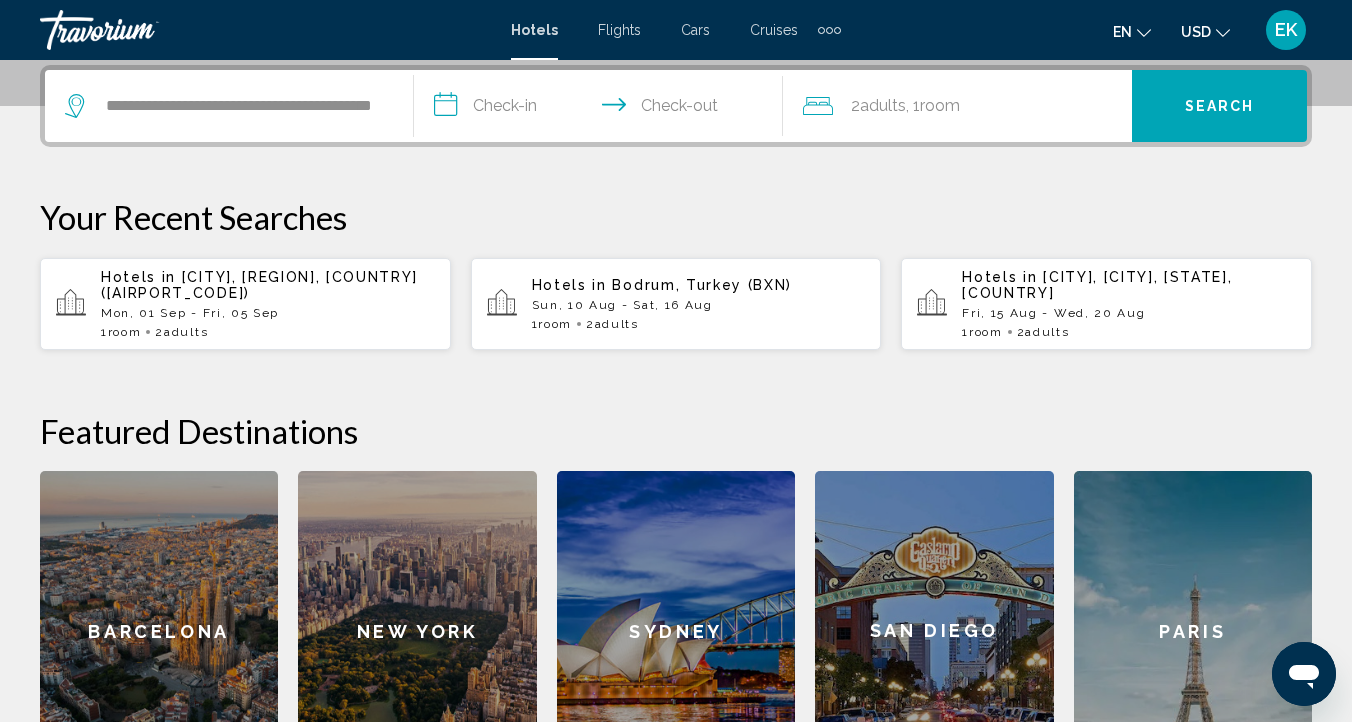 click on "**********" at bounding box center (602, 109) 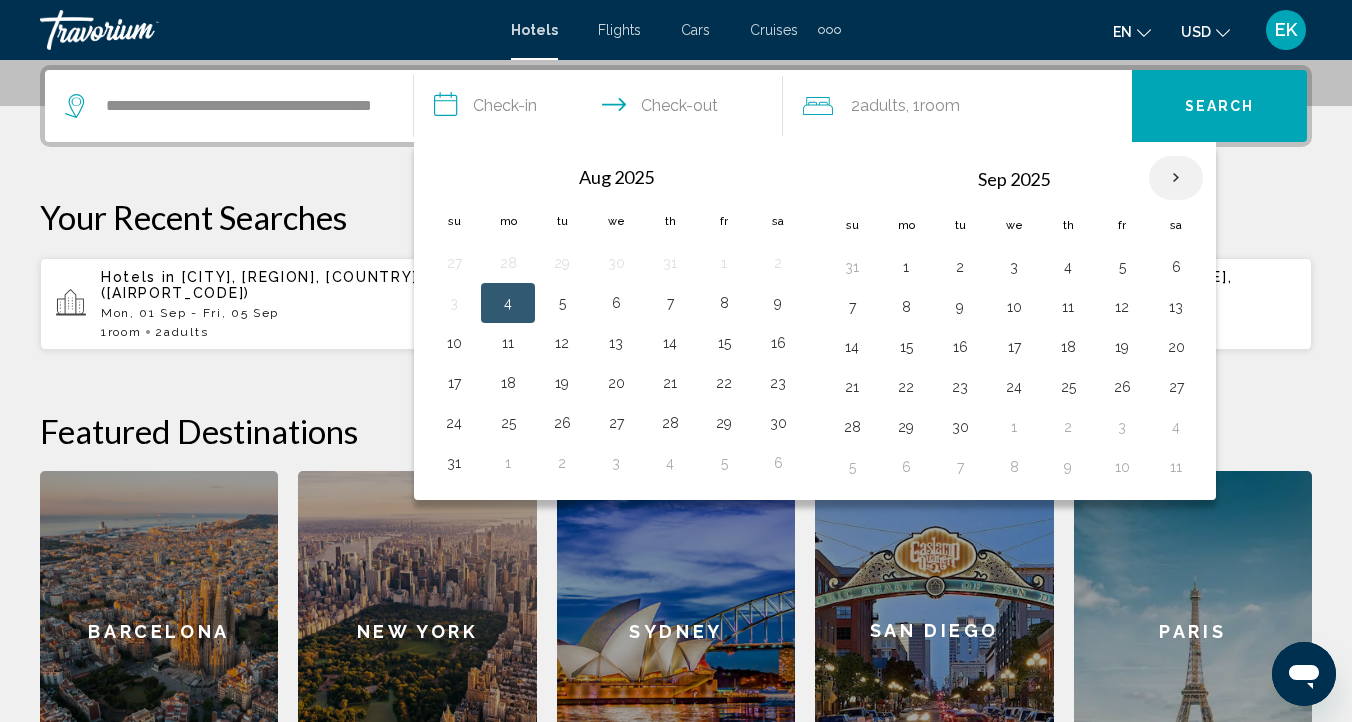 click at bounding box center [1176, 178] 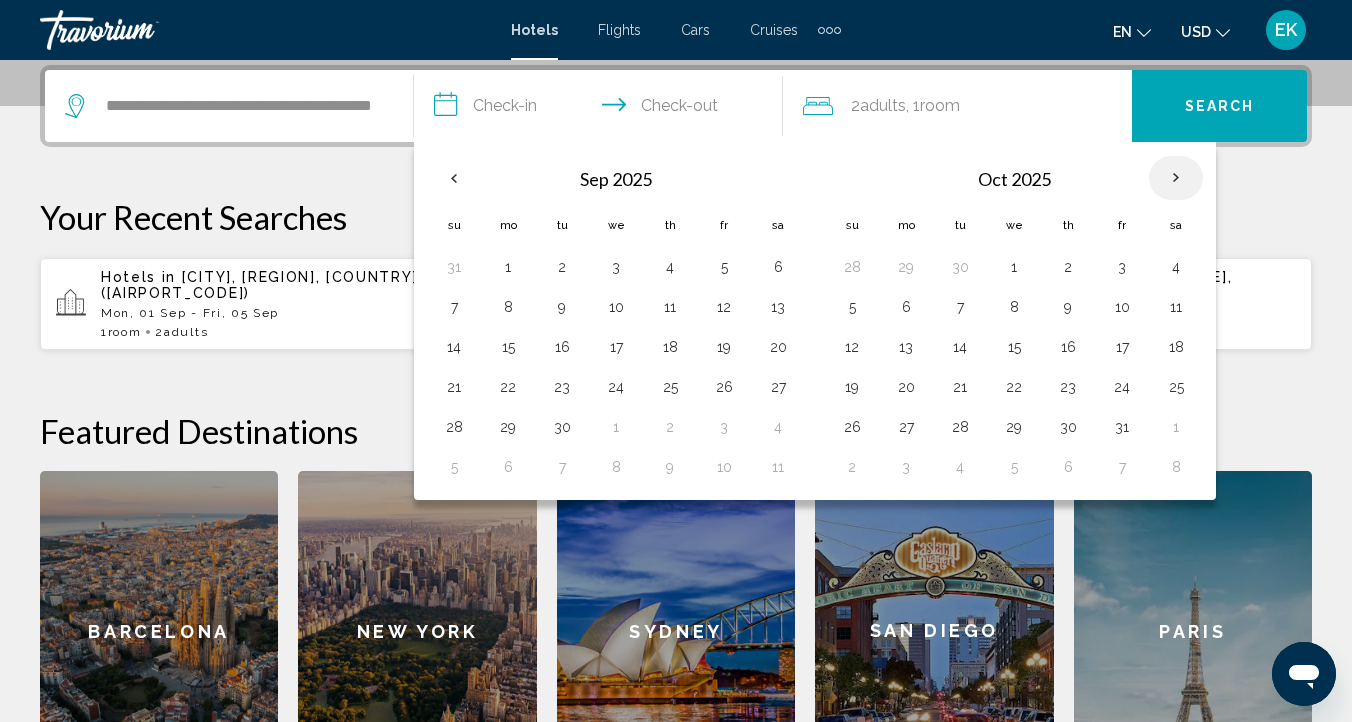 click at bounding box center (1176, 178) 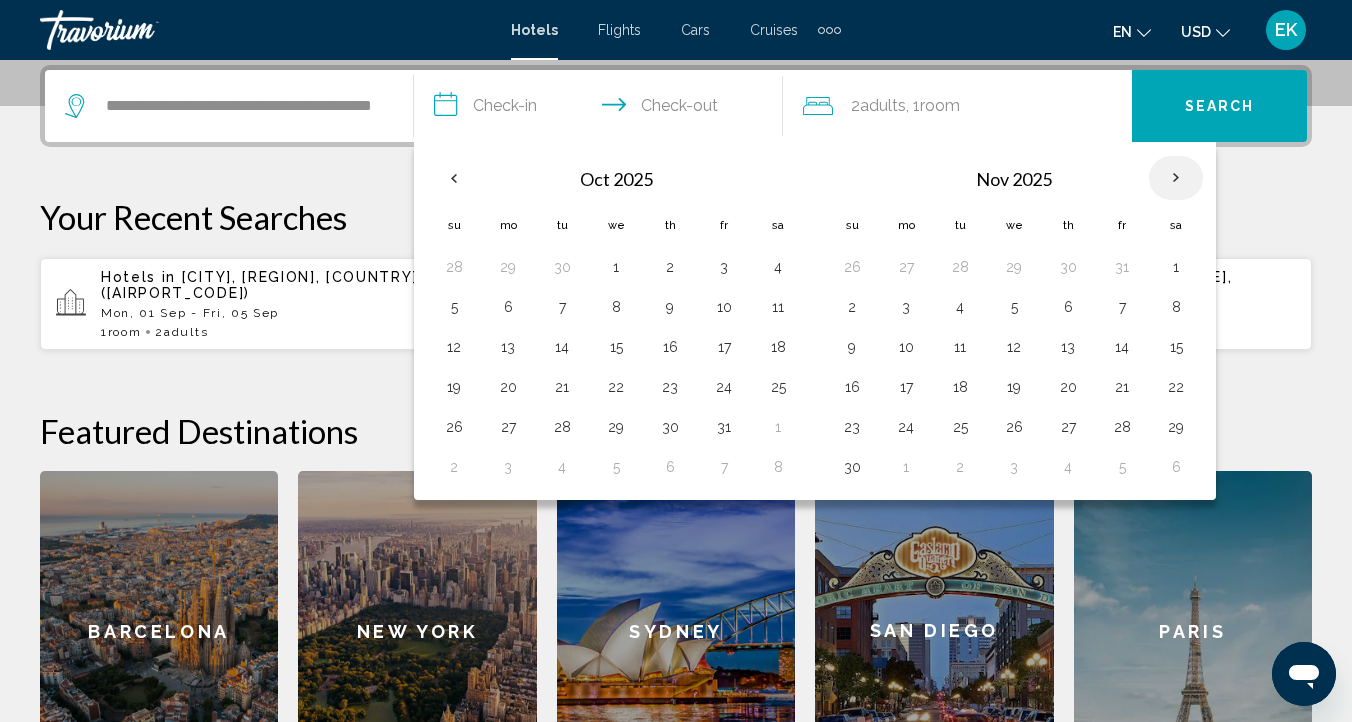 click at bounding box center (1176, 178) 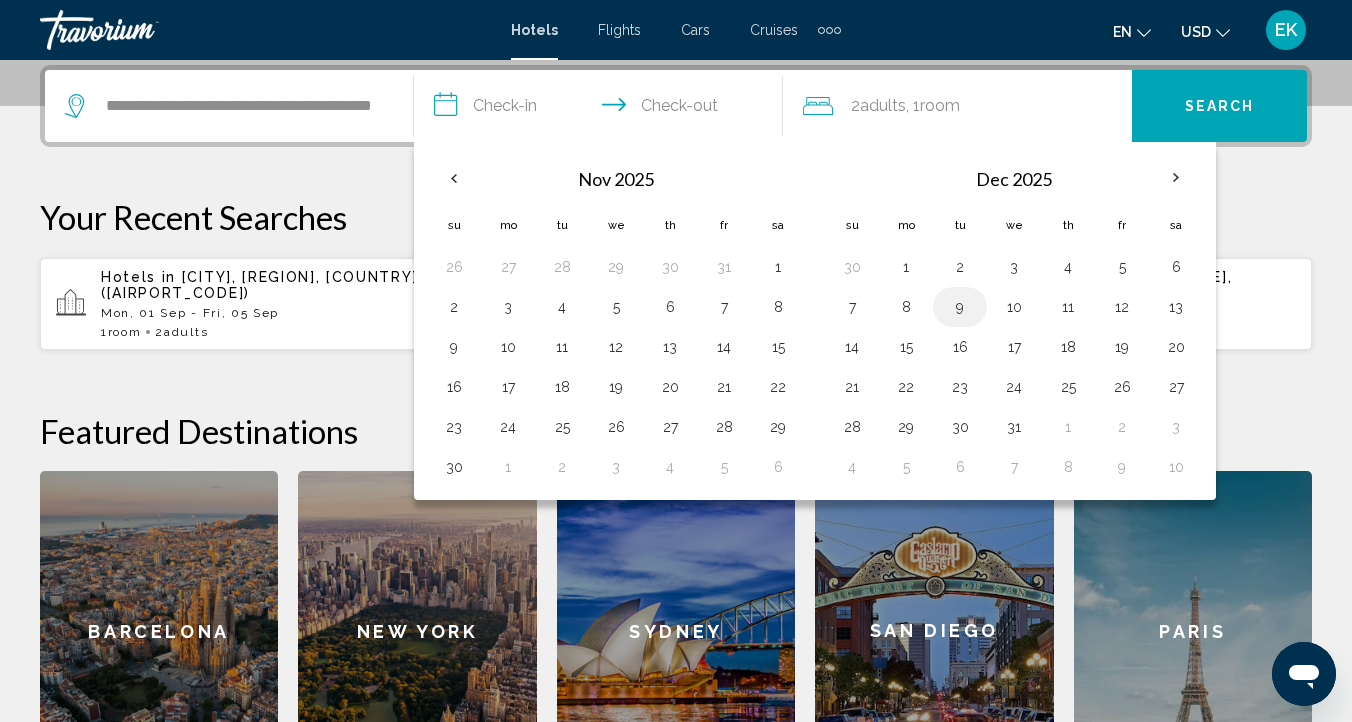 click on "9" at bounding box center [960, 307] 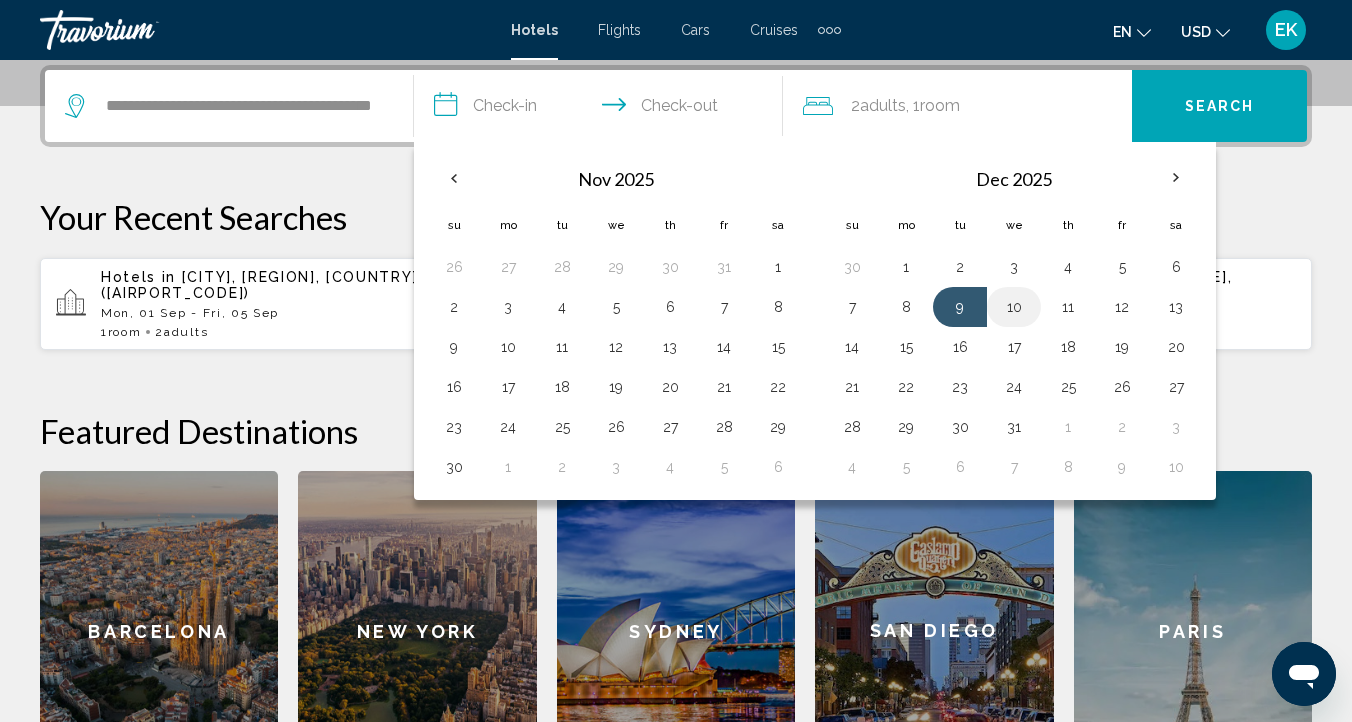 click on "10" at bounding box center [1014, 307] 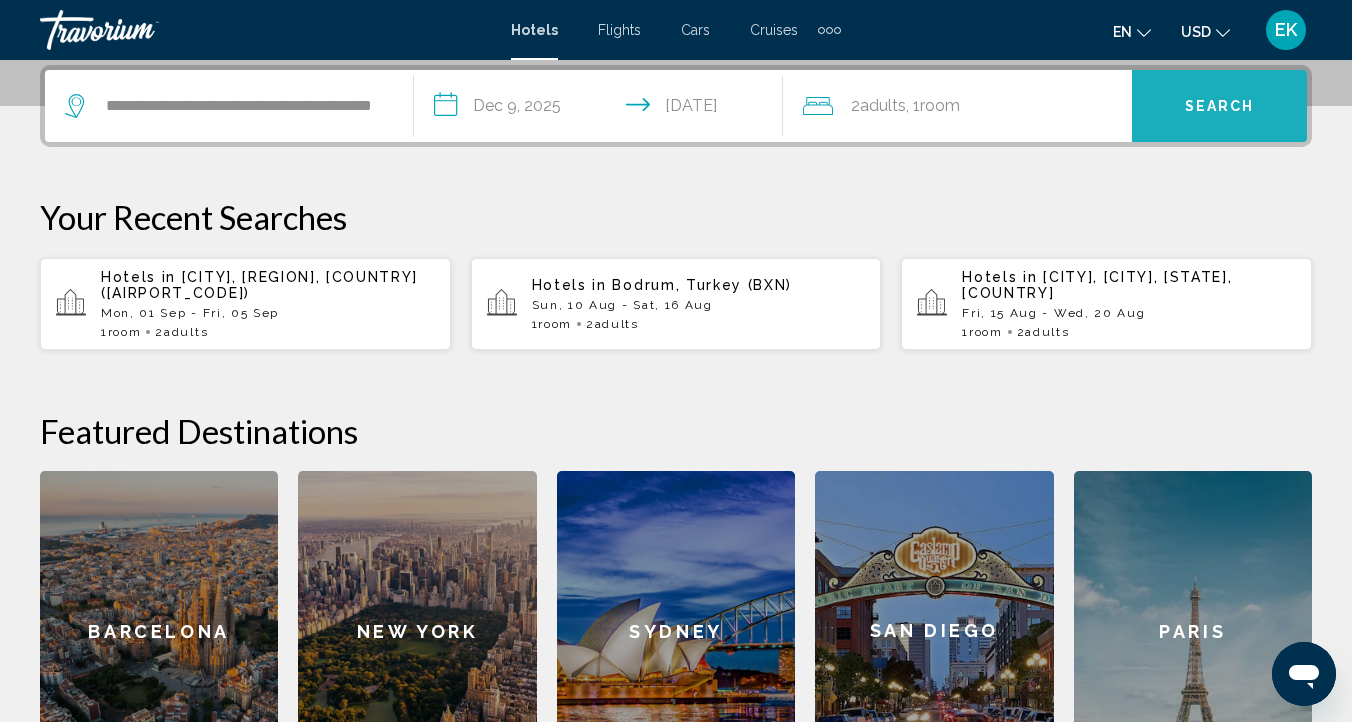 click on "Search" at bounding box center (1220, 107) 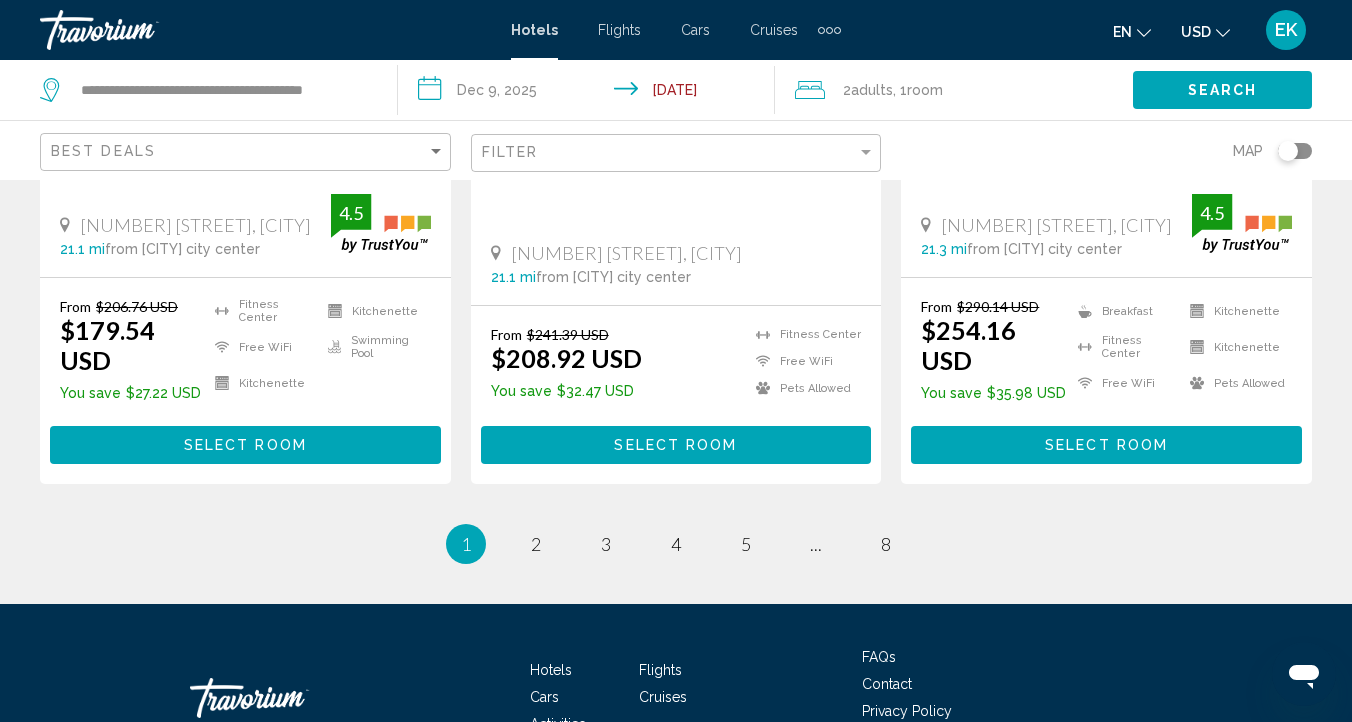 scroll, scrollTop: 2851, scrollLeft: 0, axis: vertical 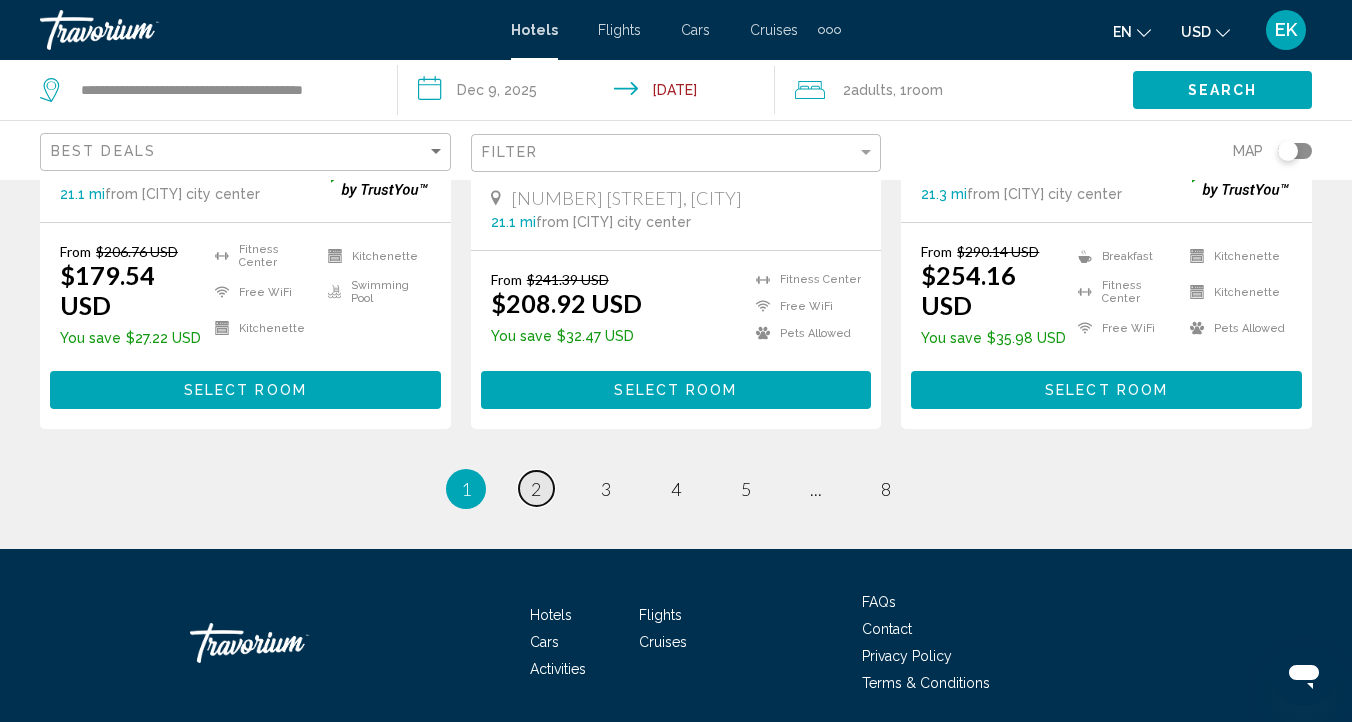click on "2" at bounding box center [536, 489] 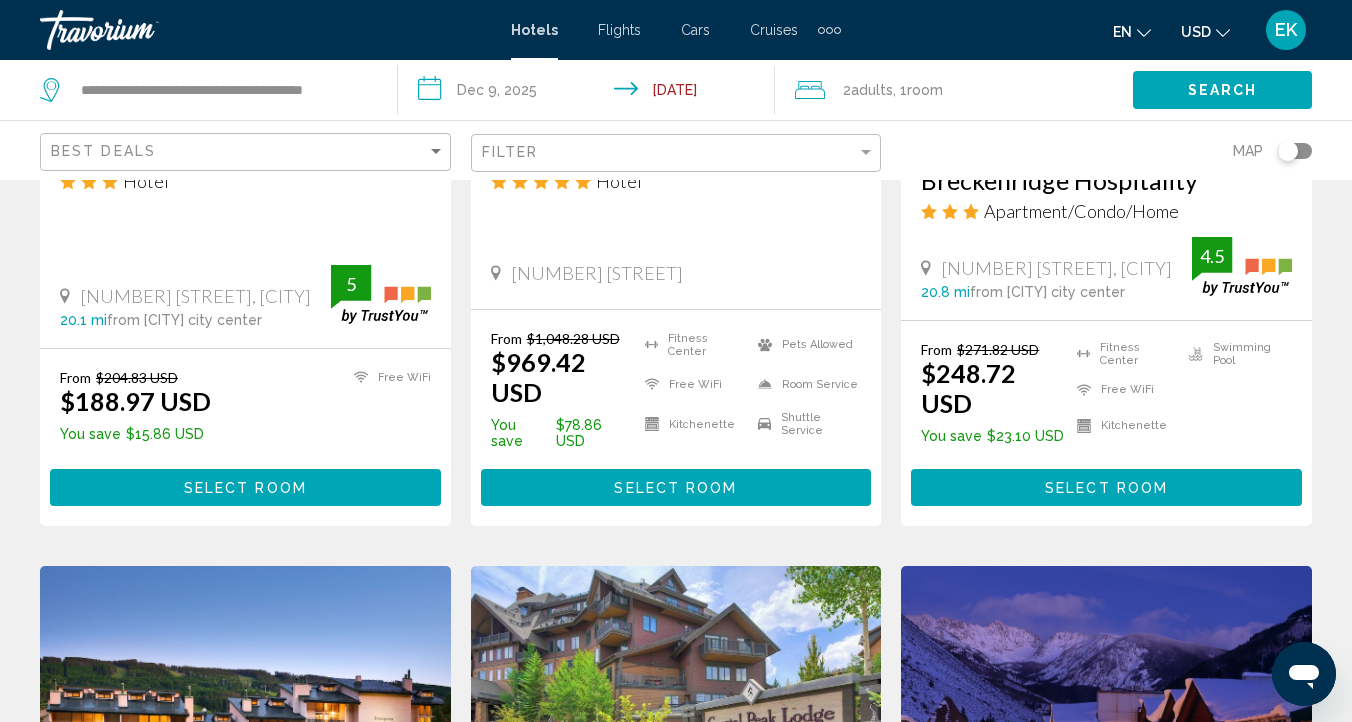 scroll, scrollTop: 1988, scrollLeft: 0, axis: vertical 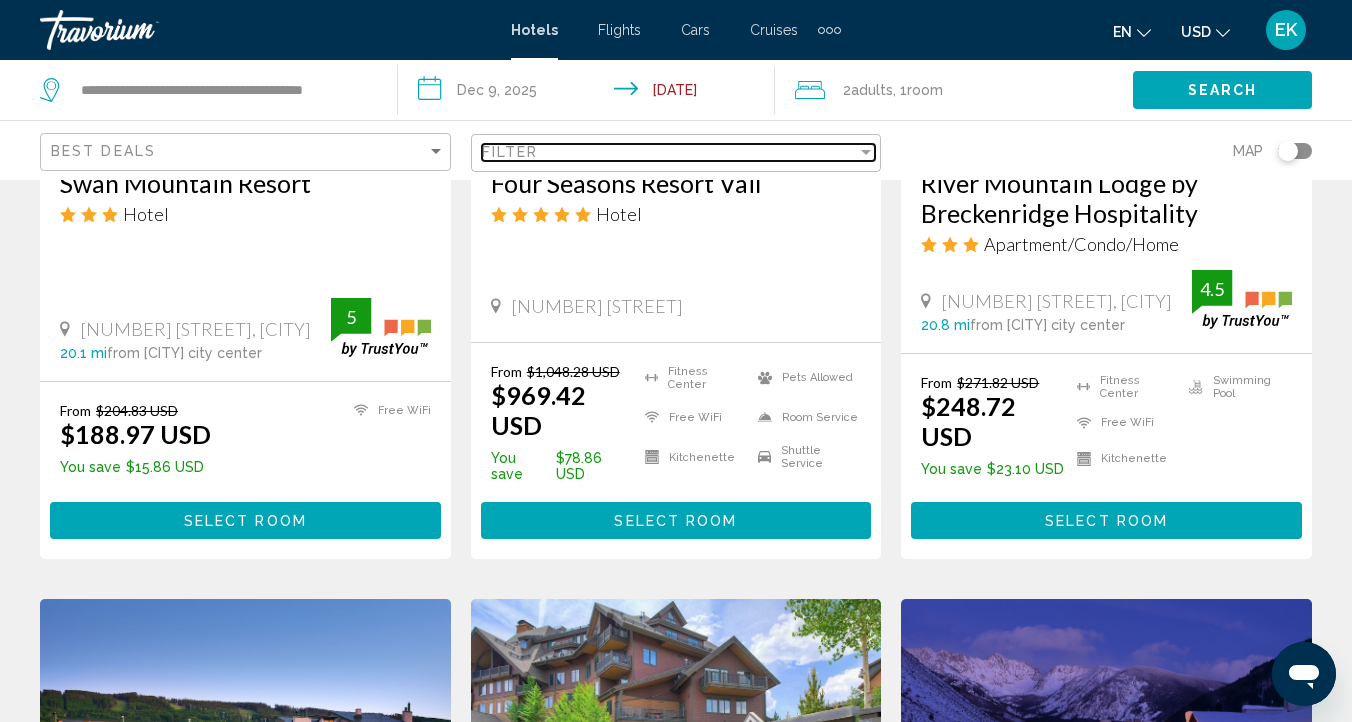 click at bounding box center [866, 152] 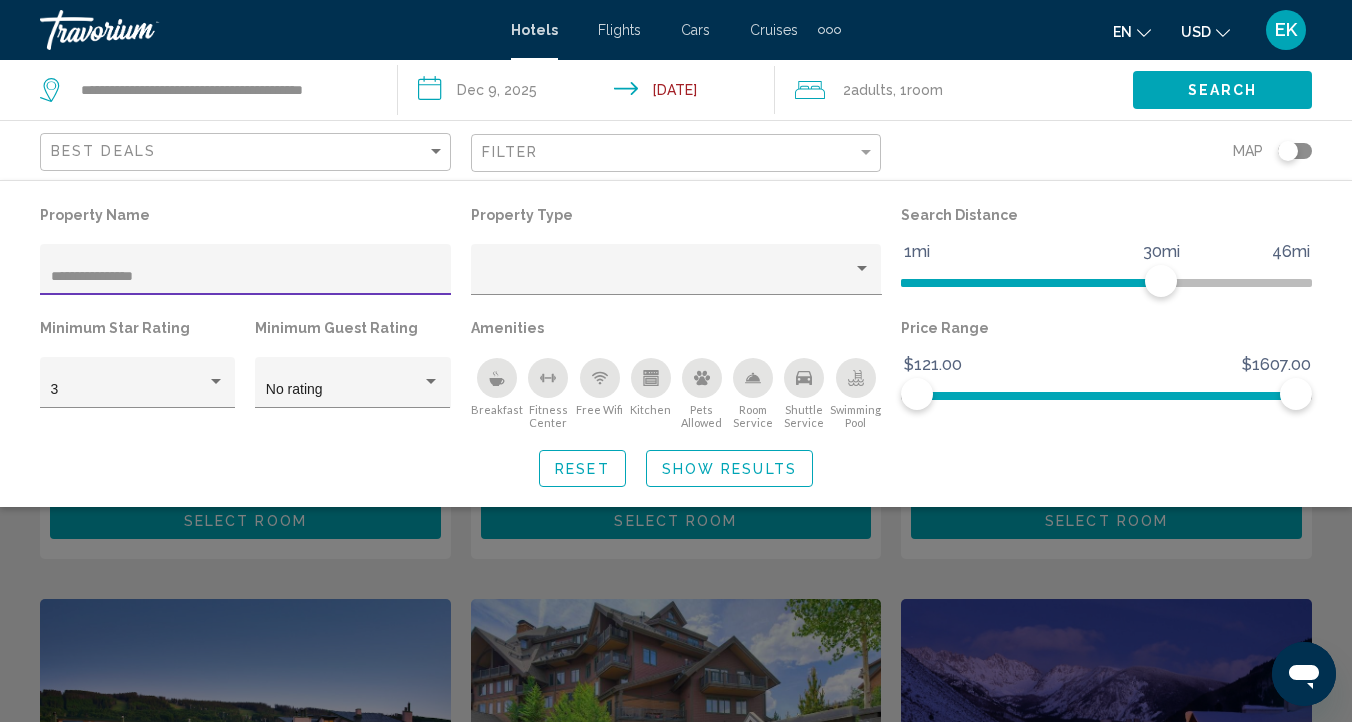 scroll, scrollTop: 0, scrollLeft: 0, axis: both 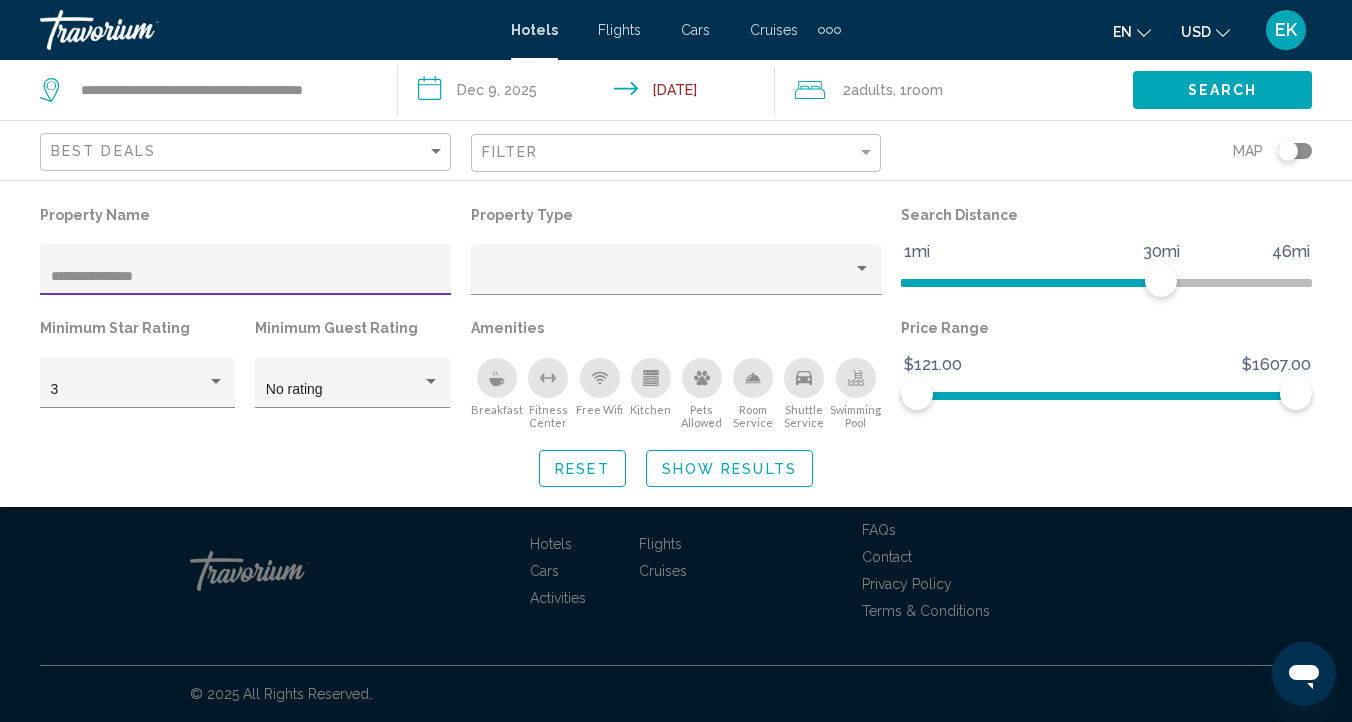 type on "**********" 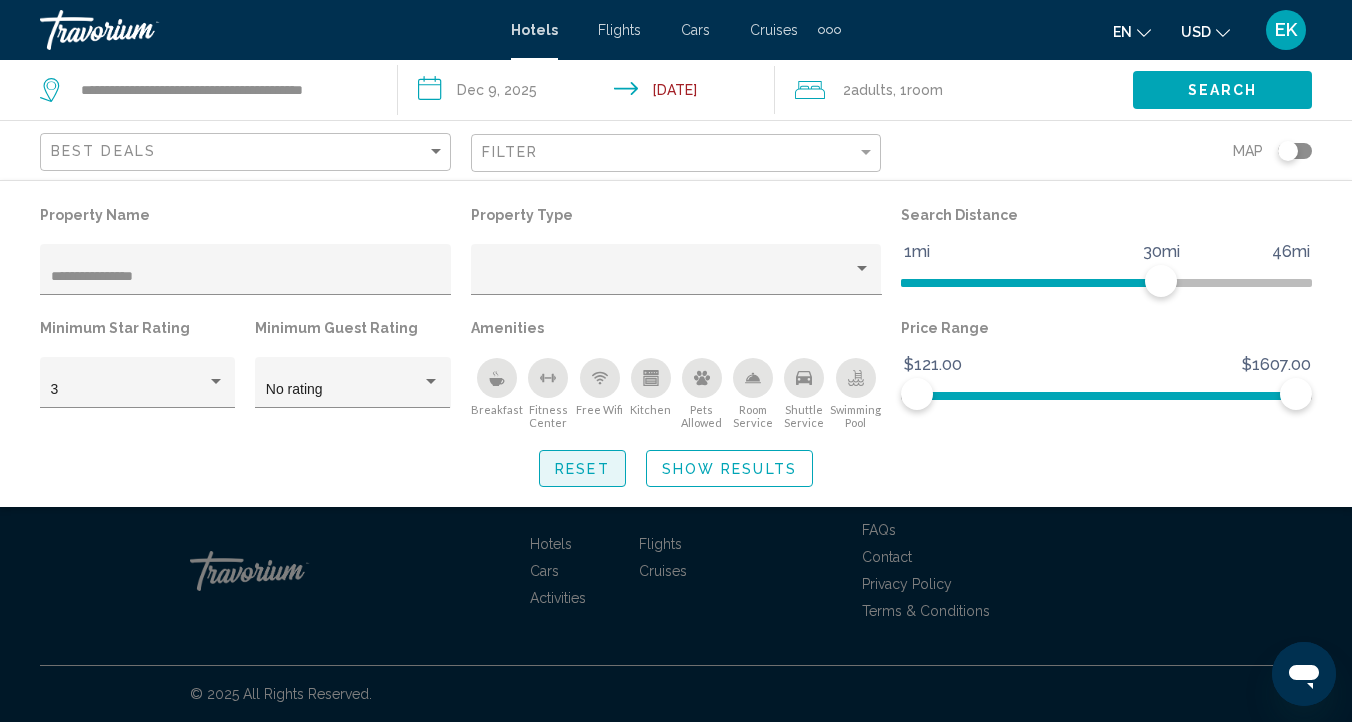 click on "Reset" 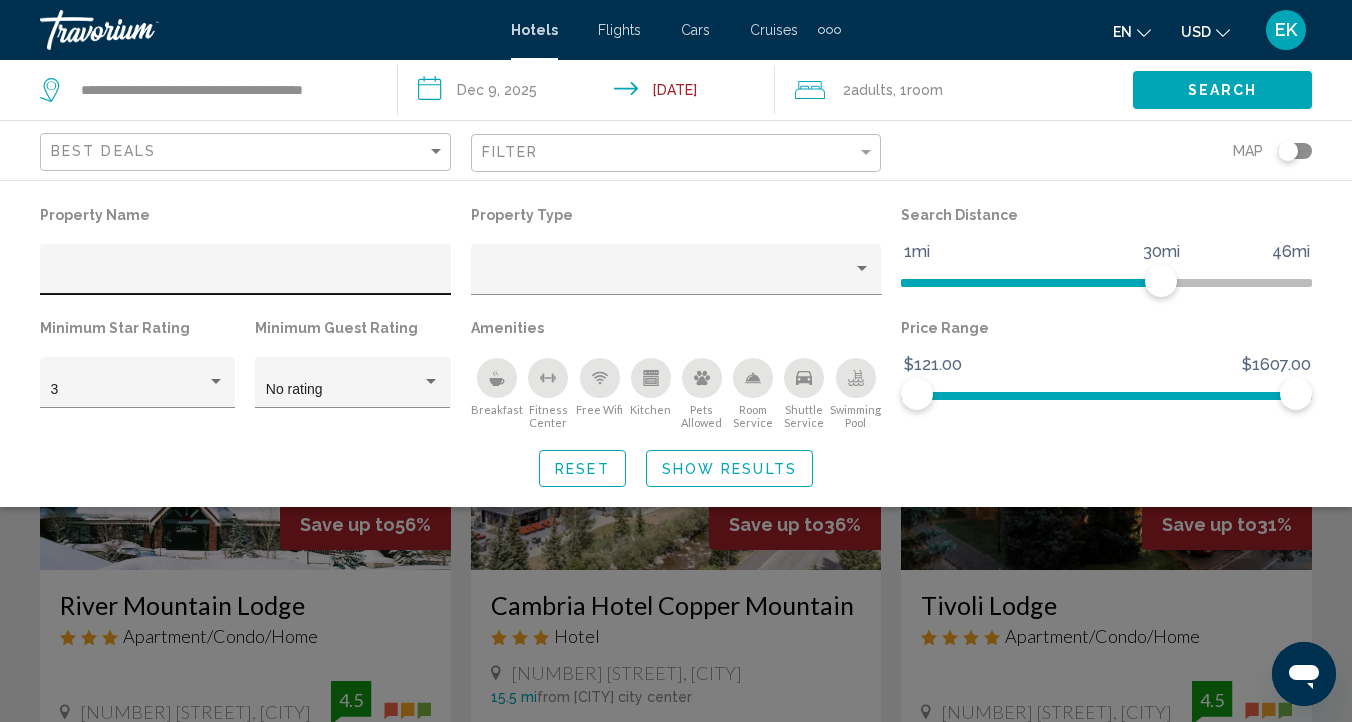 click 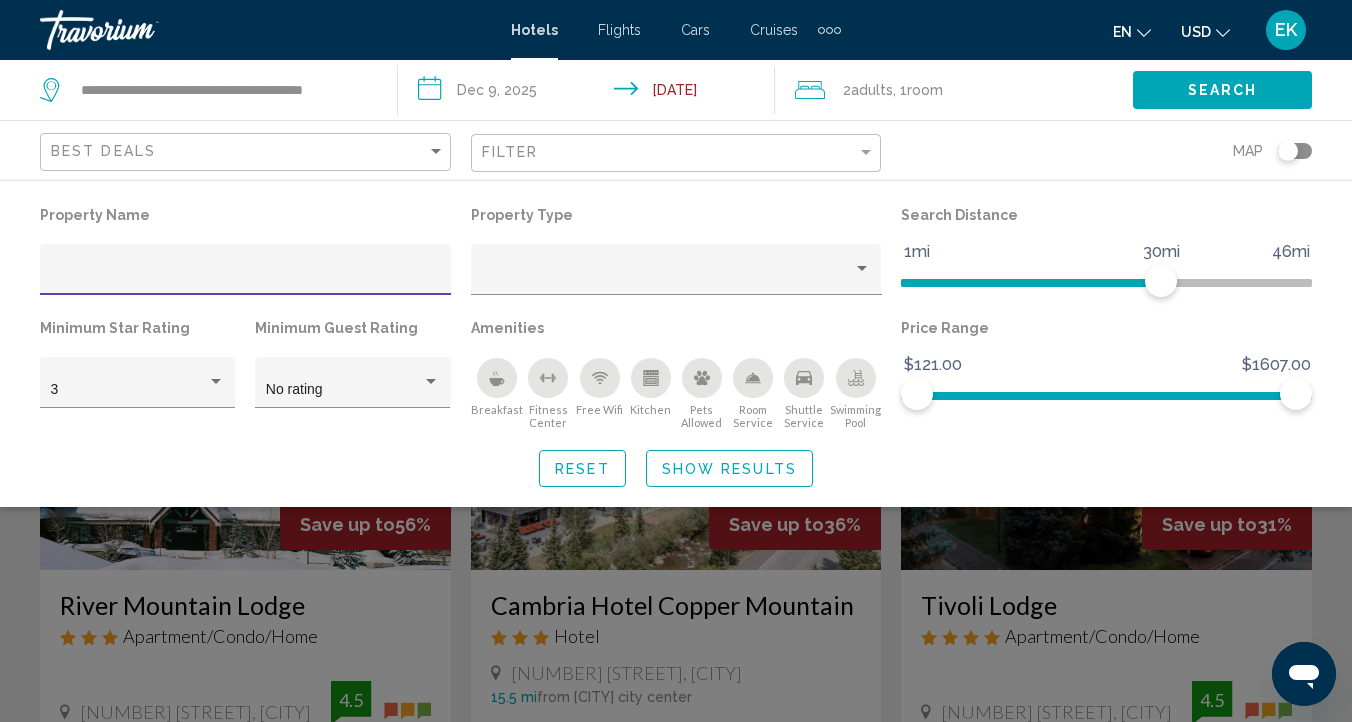 paste on "**********" 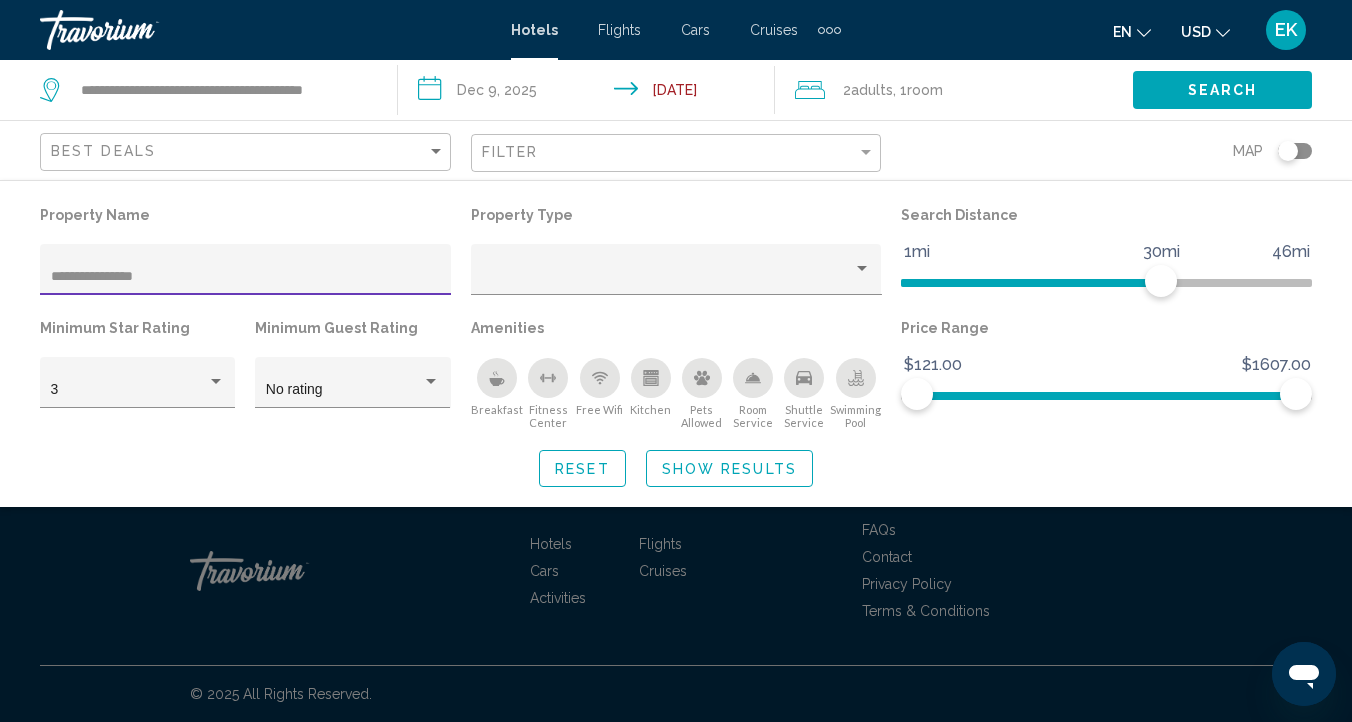 type on "**********" 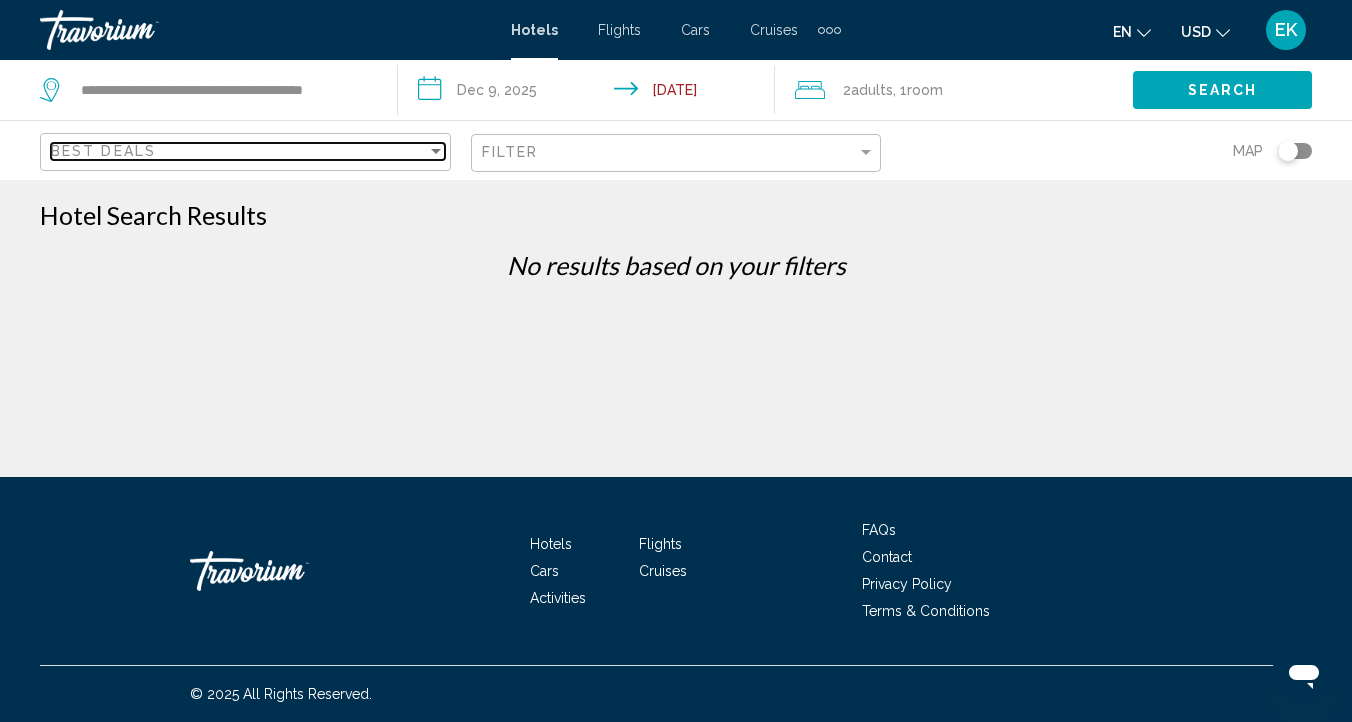 click on "Best Deals" at bounding box center (103, 151) 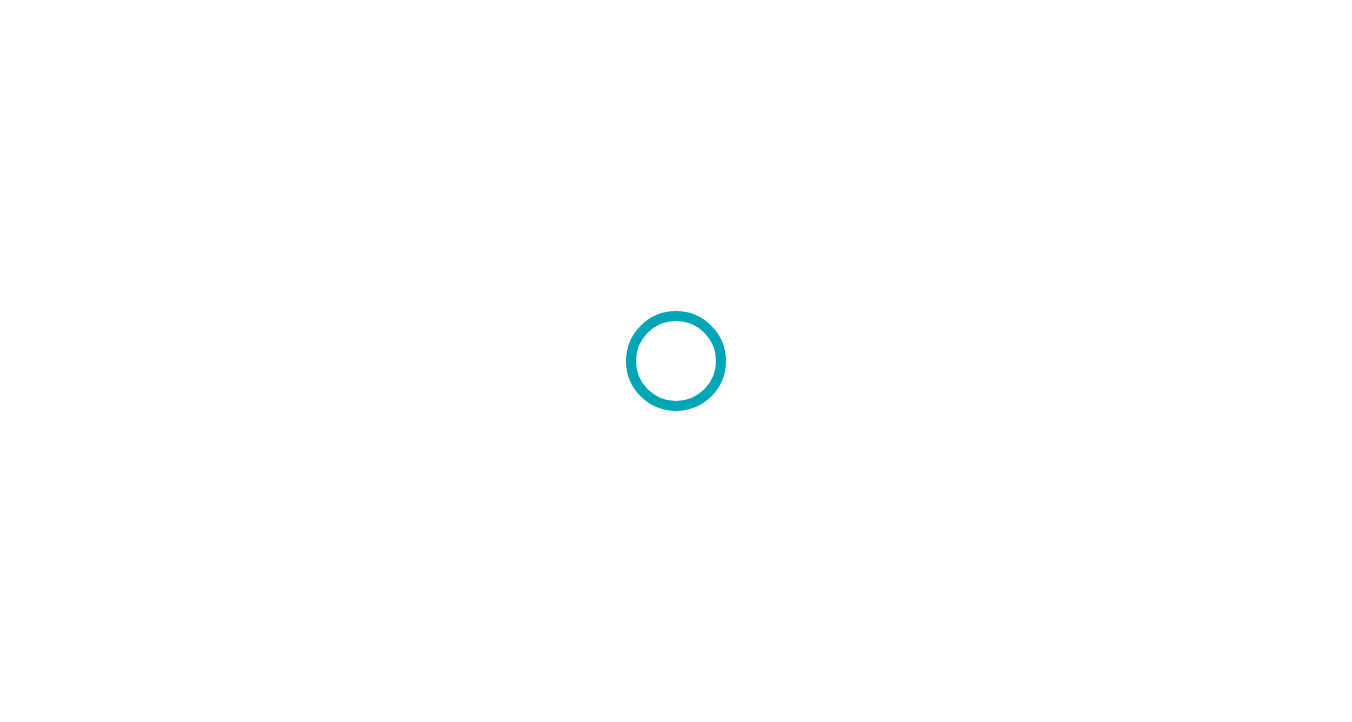 scroll, scrollTop: 0, scrollLeft: 0, axis: both 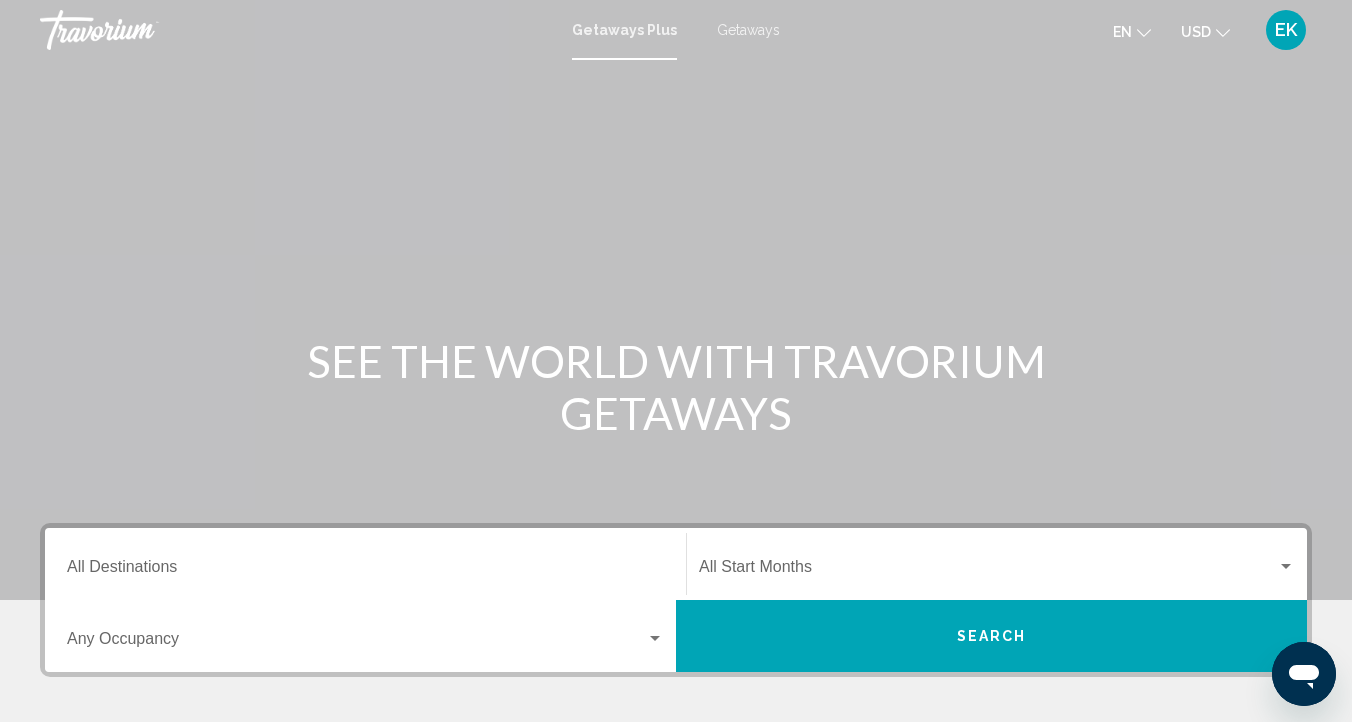 click on "Destination All Destinations" at bounding box center (365, 564) 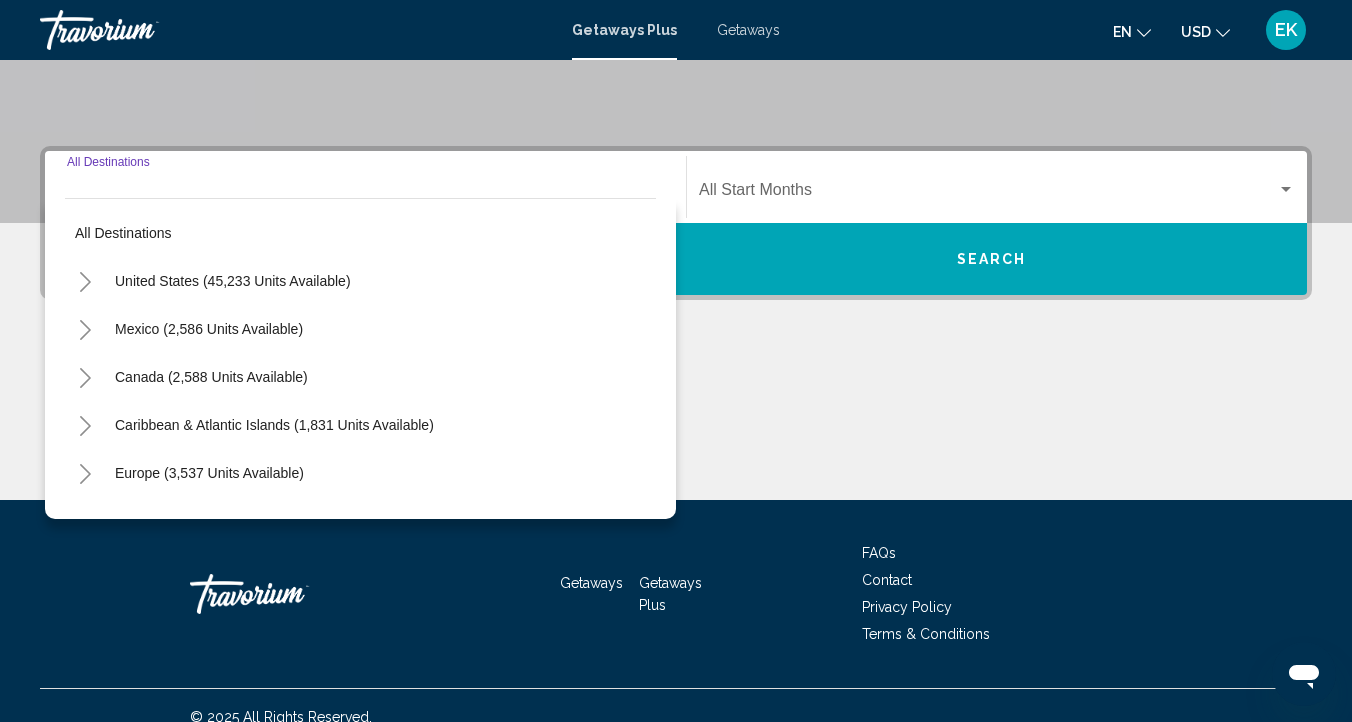 scroll, scrollTop: 400, scrollLeft: 0, axis: vertical 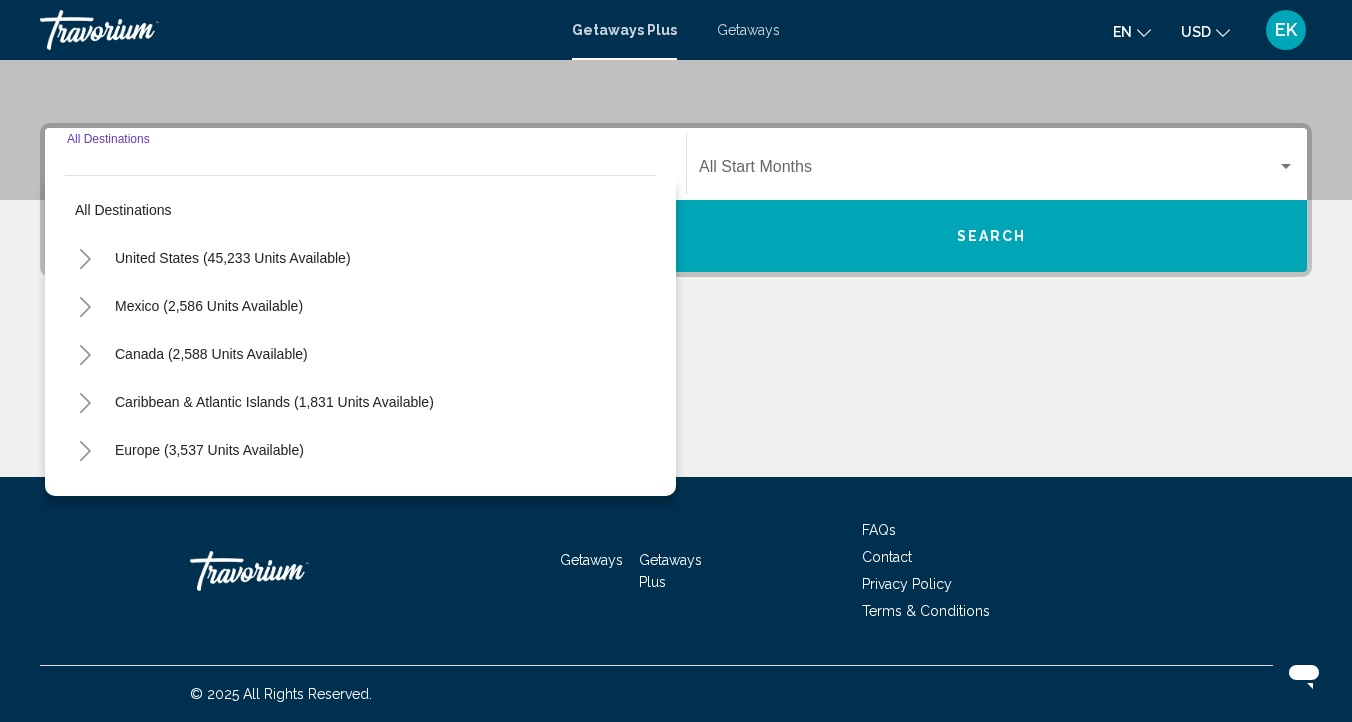 click 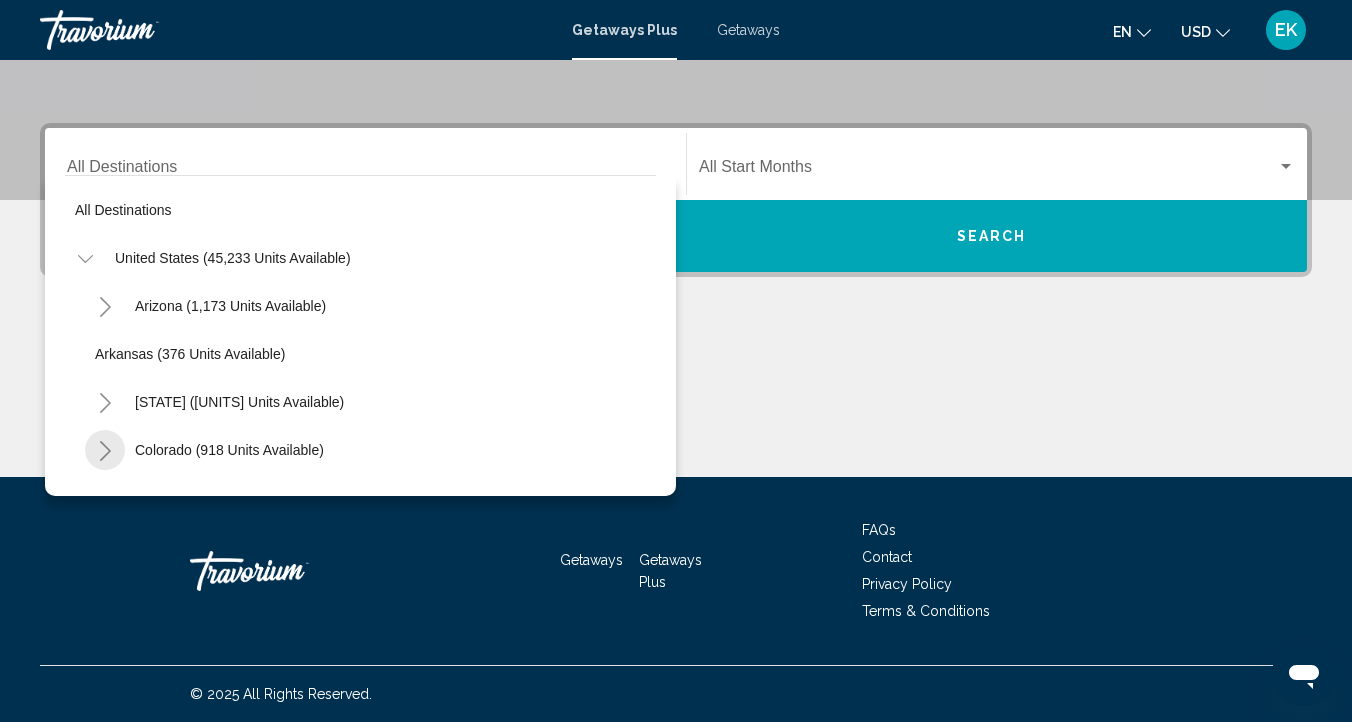 click 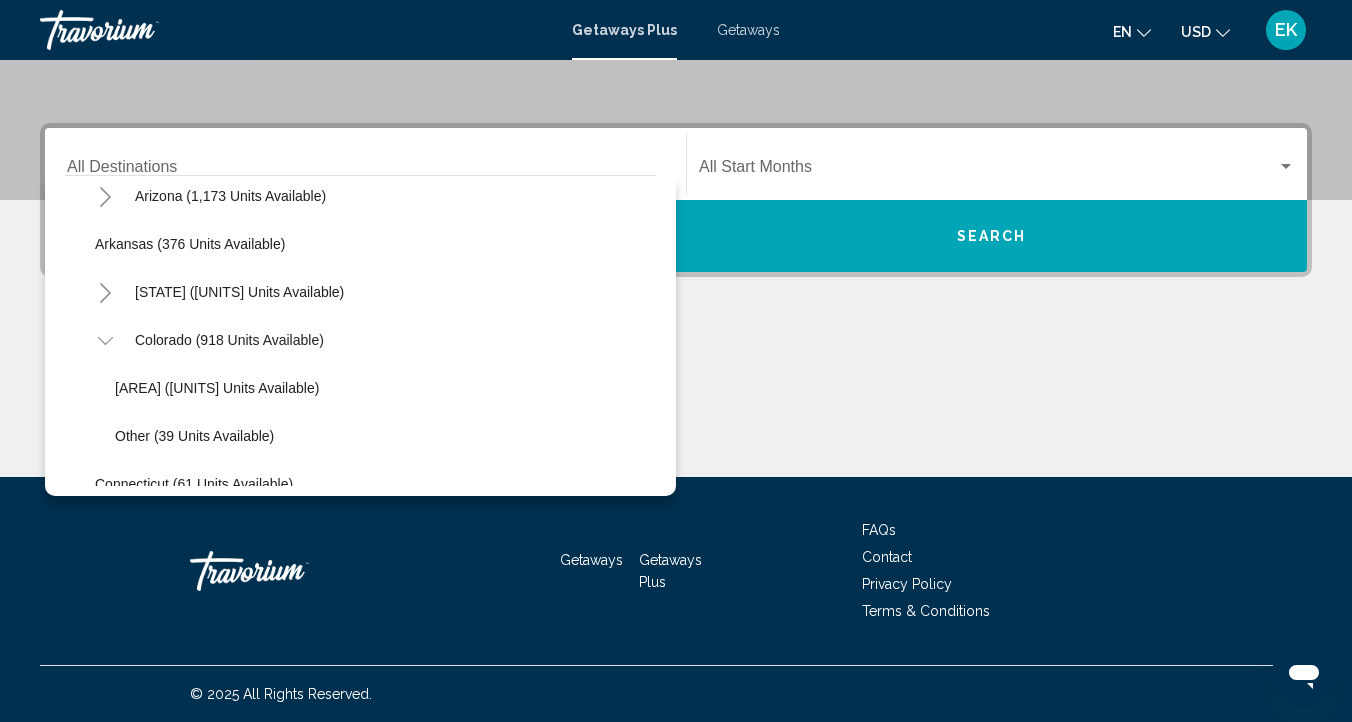 scroll, scrollTop: 139, scrollLeft: 0, axis: vertical 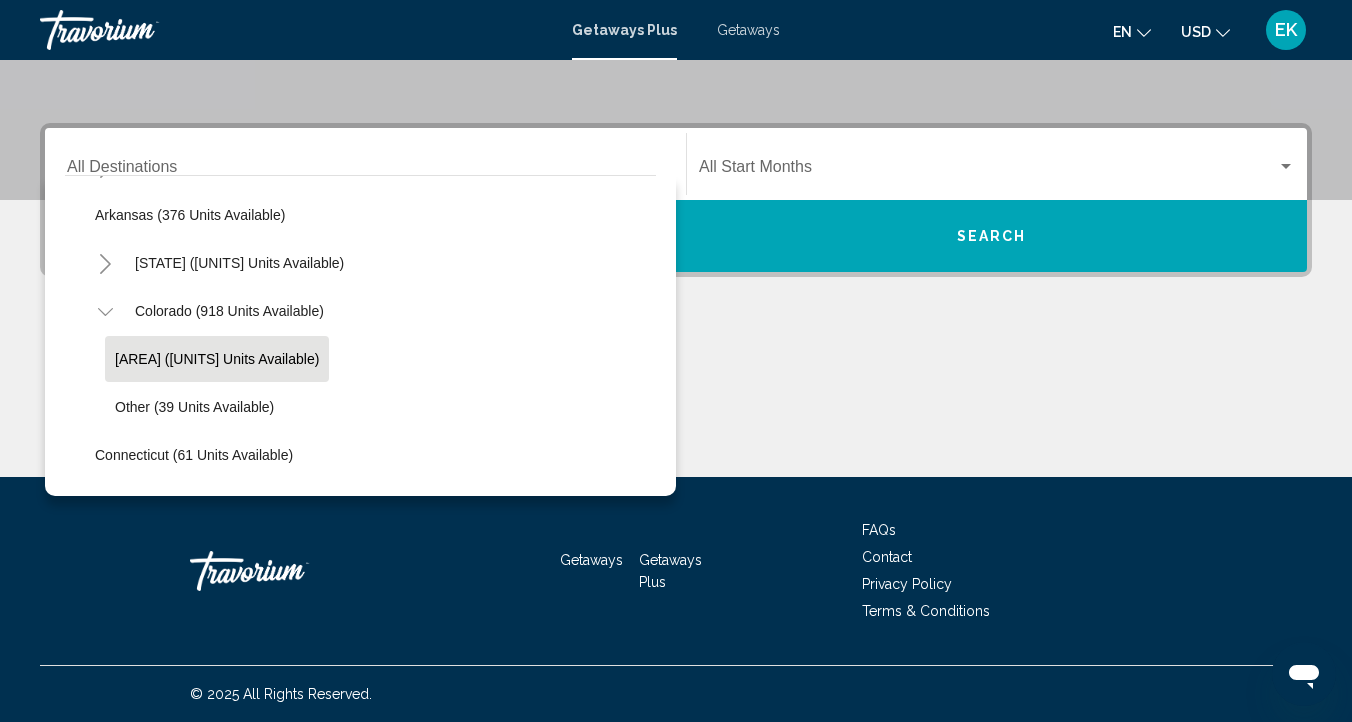 click on "[AREA] ([UNITS] units available)" 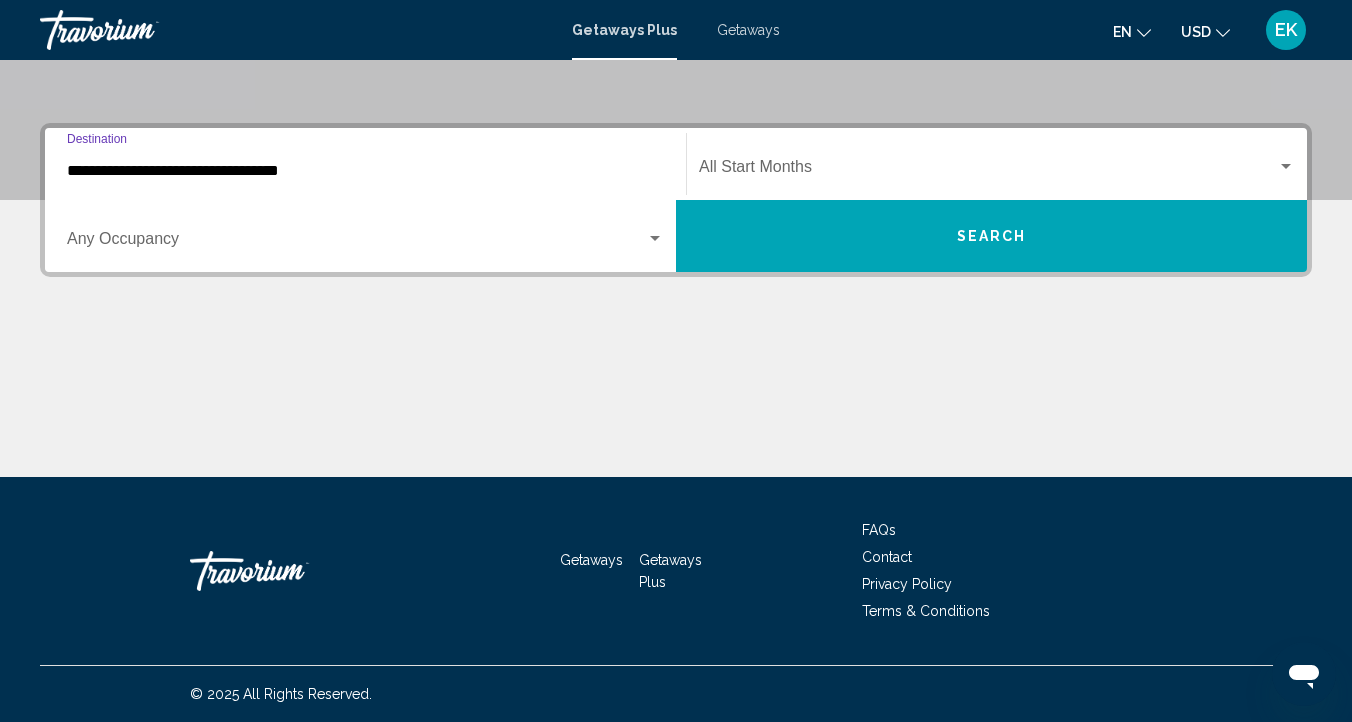 click on "Start Month All Start Months" 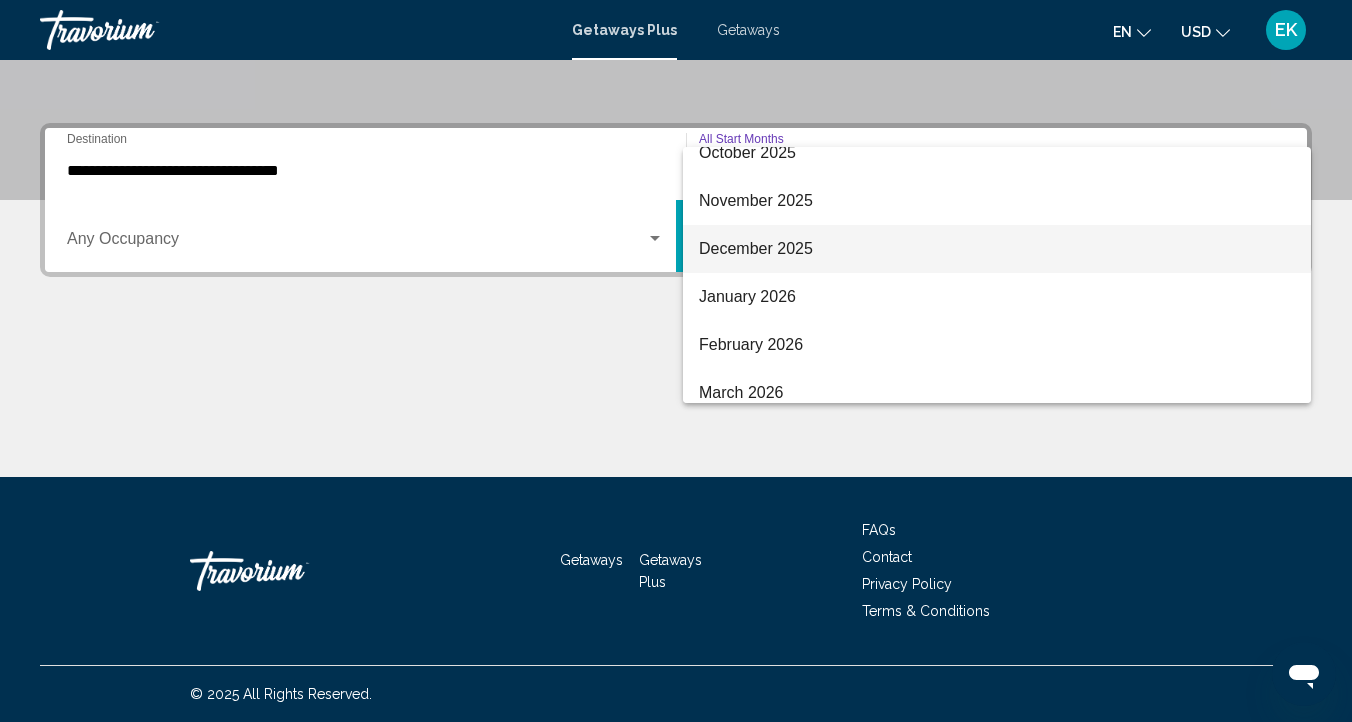 scroll, scrollTop: 164, scrollLeft: 0, axis: vertical 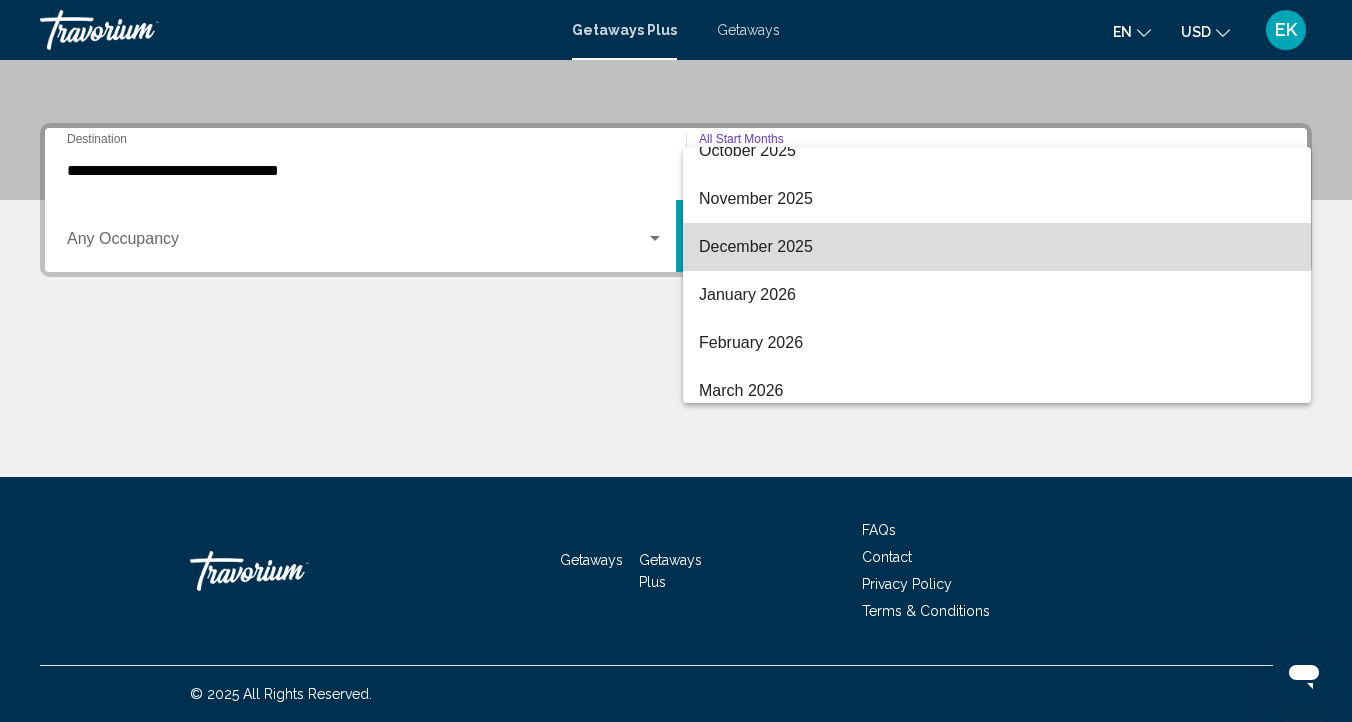 click on "December 2025" at bounding box center [997, 247] 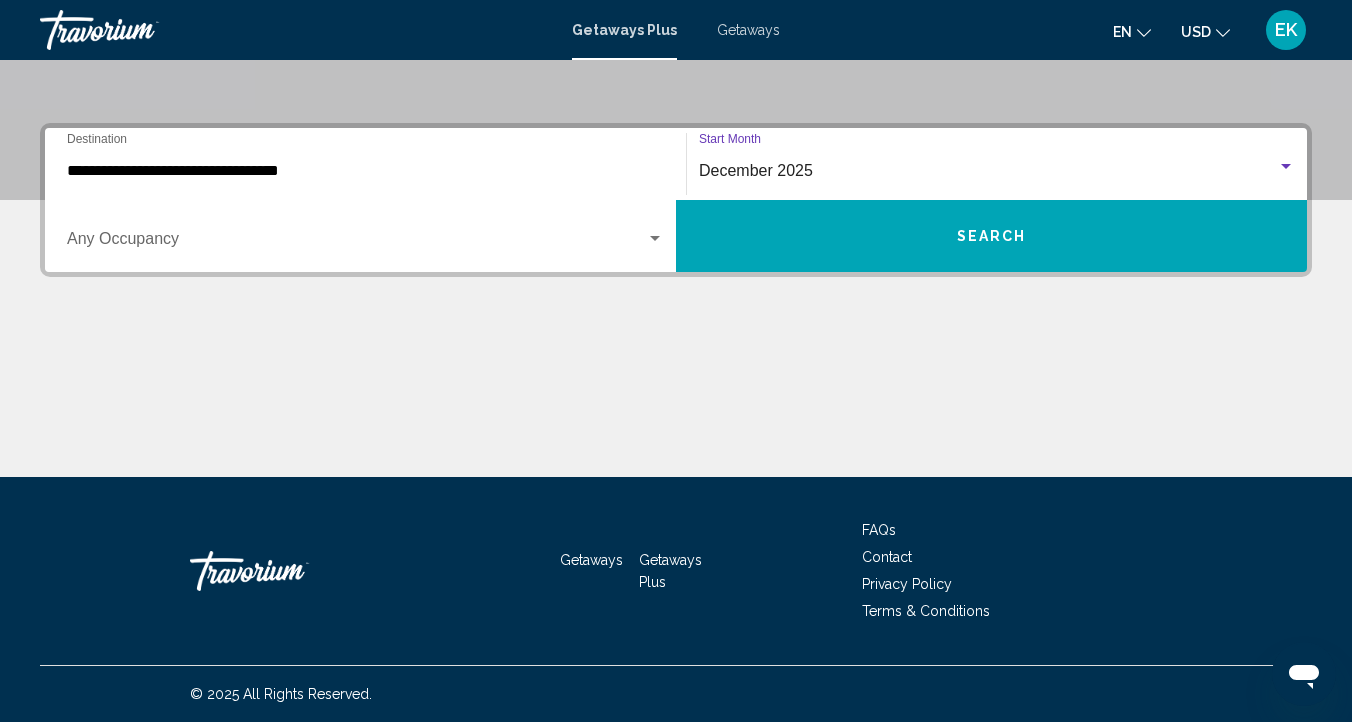 click on "Occupancy Any Occupancy" at bounding box center [365, 236] 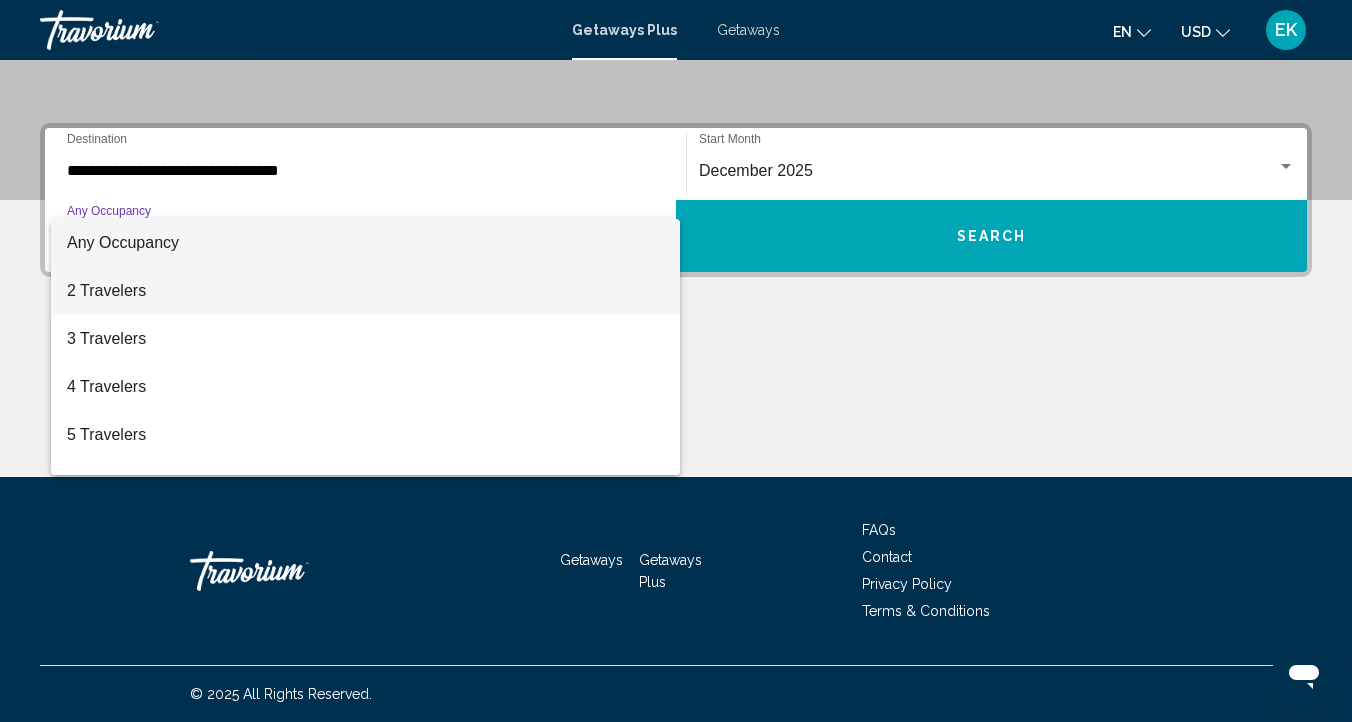 click on "2 Travelers" at bounding box center (365, 291) 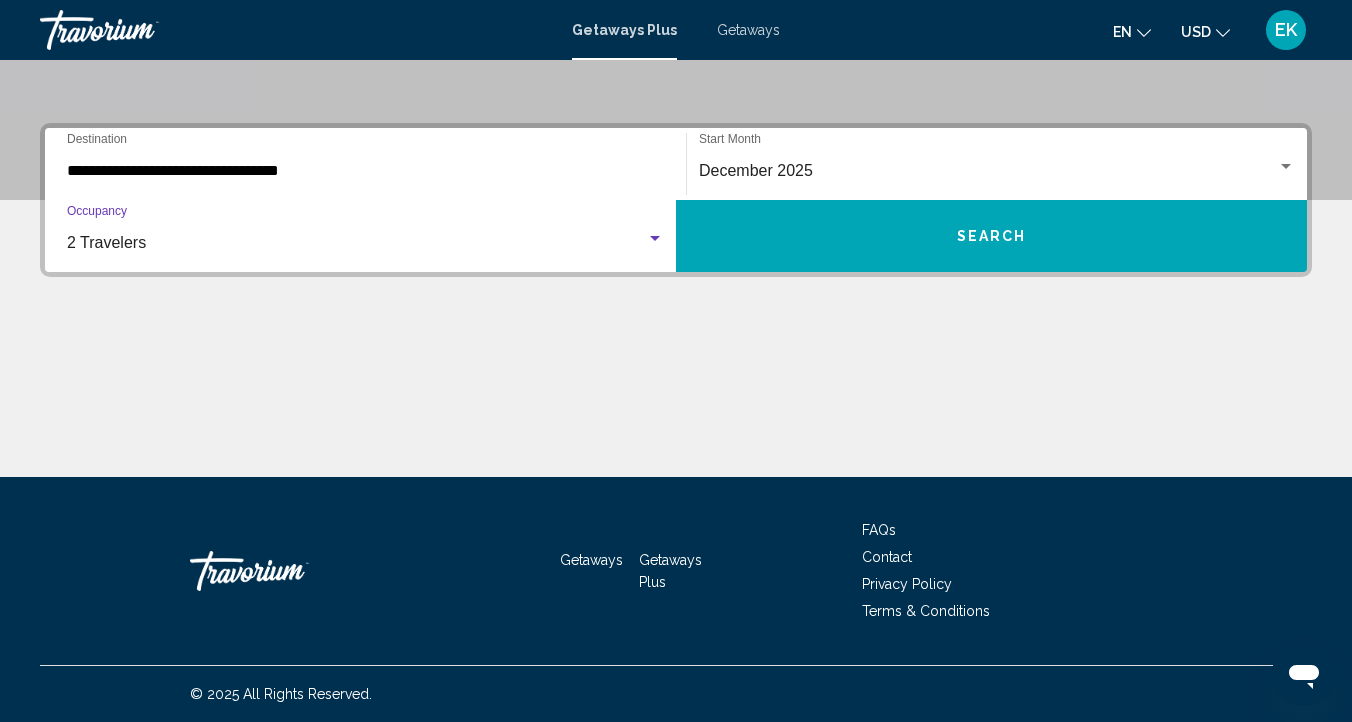 click on "Search" at bounding box center (991, 236) 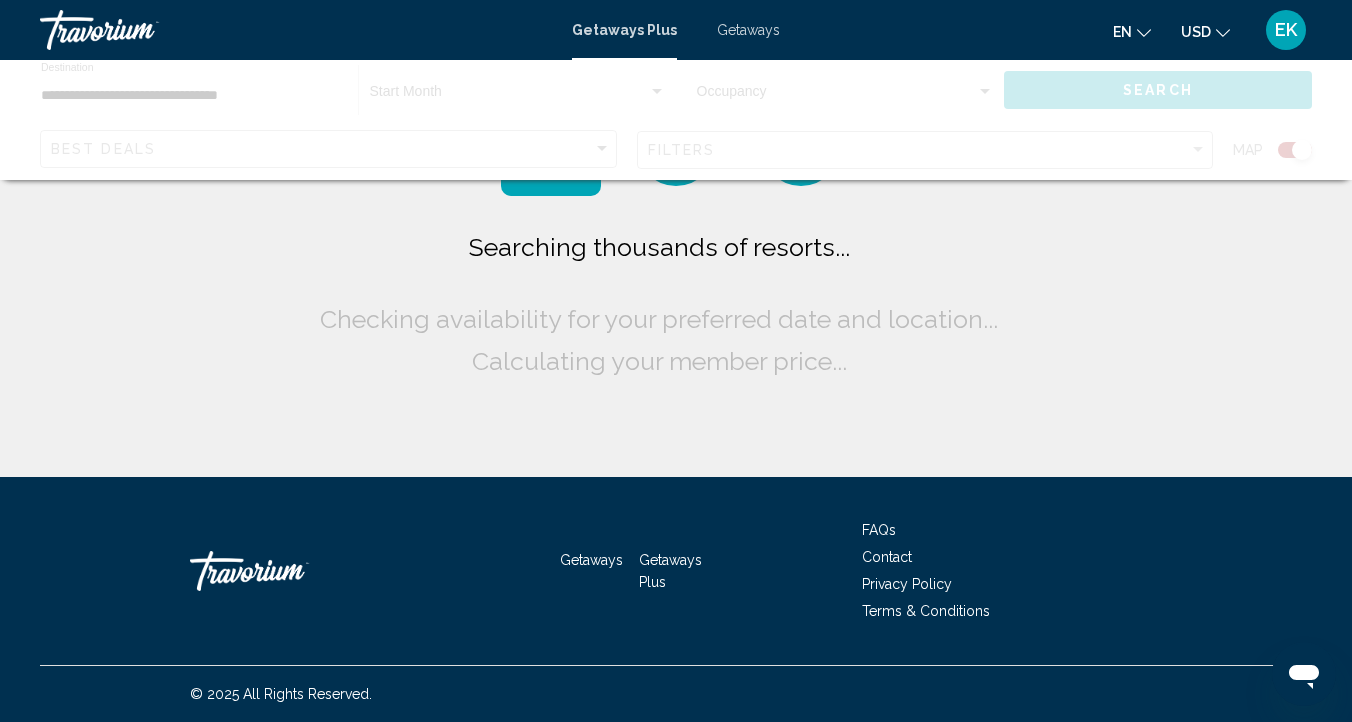 scroll, scrollTop: 0, scrollLeft: 0, axis: both 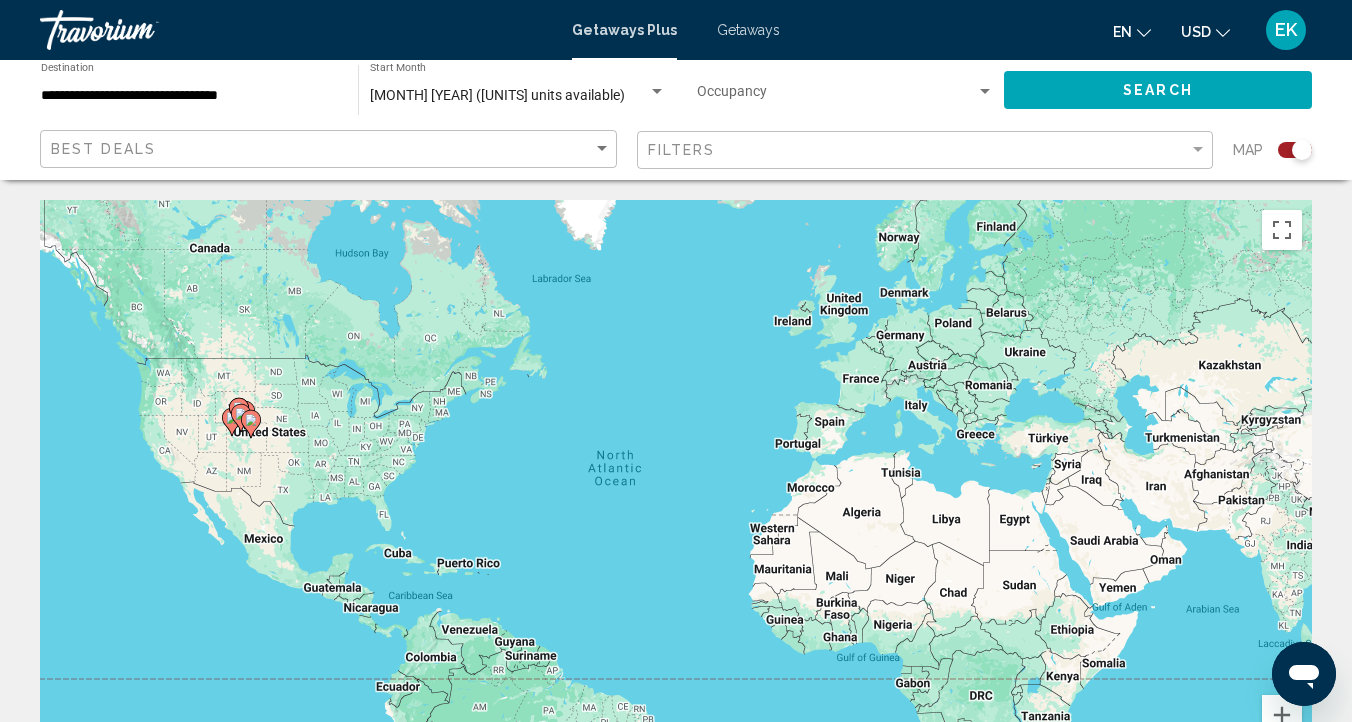 click 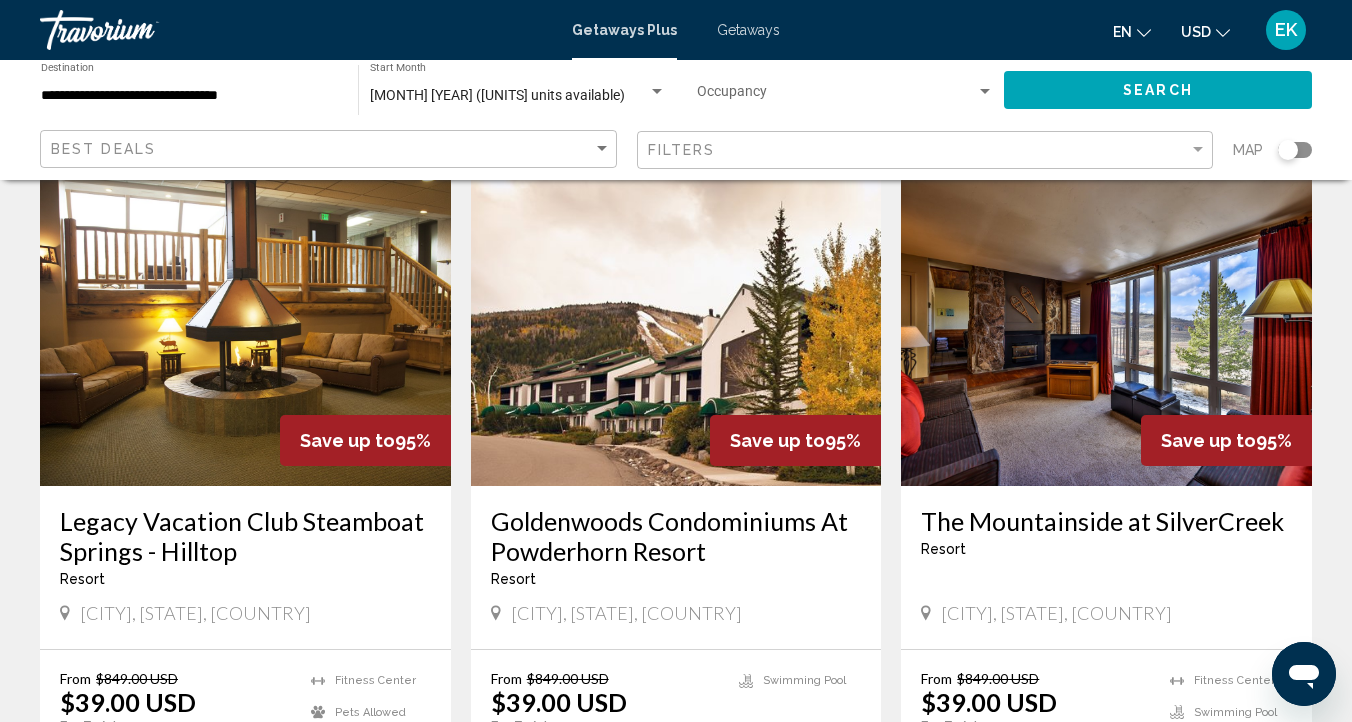 scroll, scrollTop: 0, scrollLeft: 0, axis: both 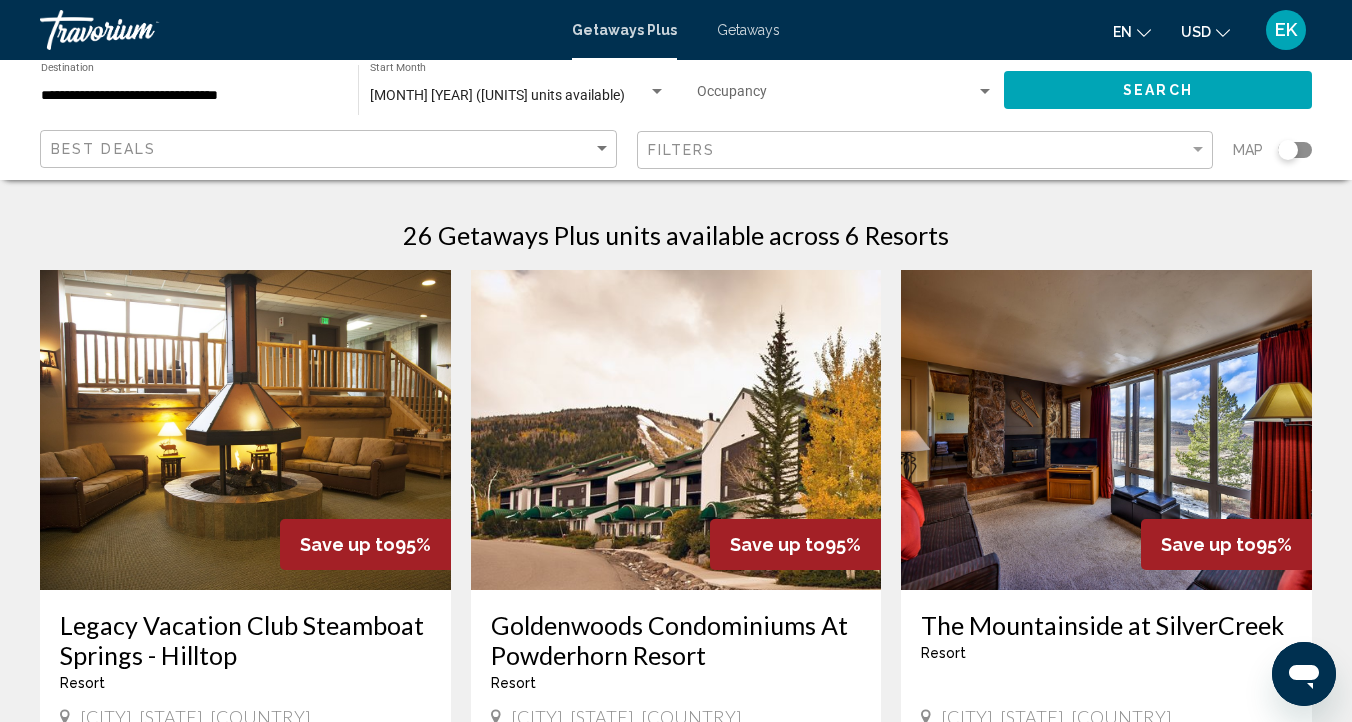 click on "Getaways" at bounding box center [748, 30] 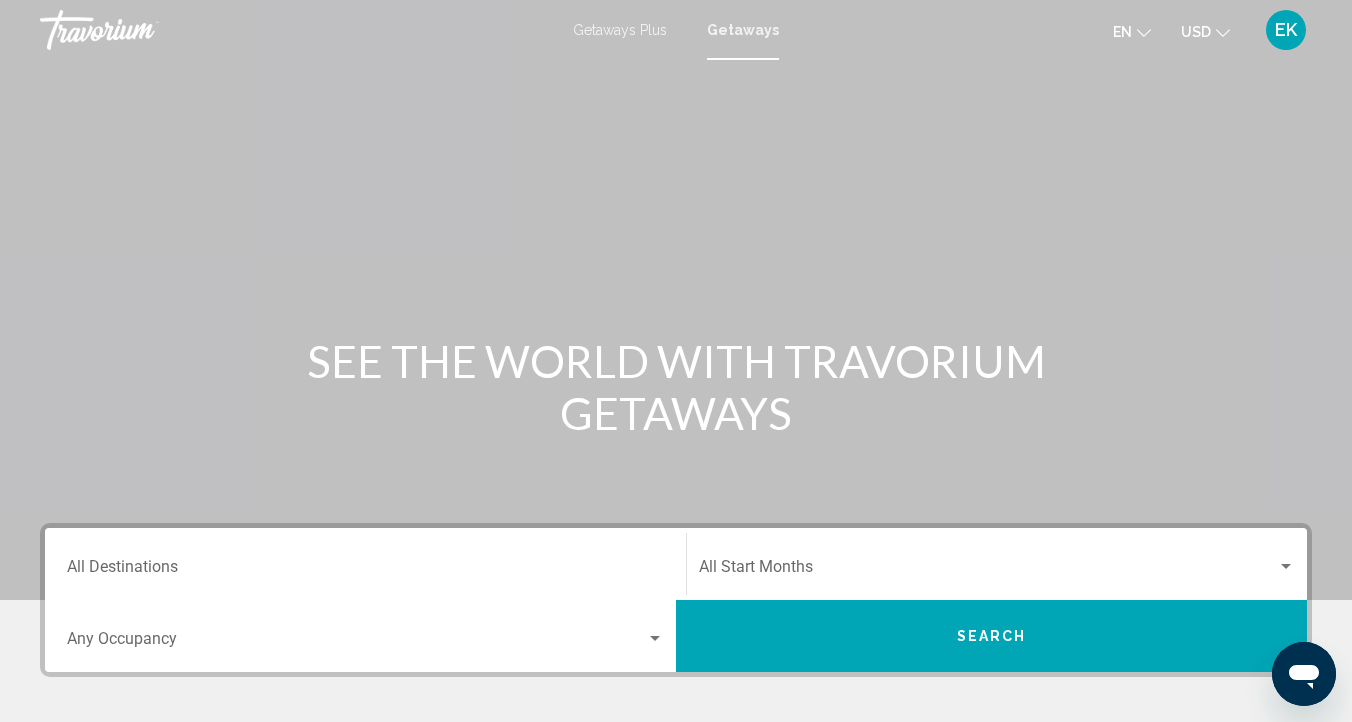 click on "Destination All Destinations" at bounding box center [365, 571] 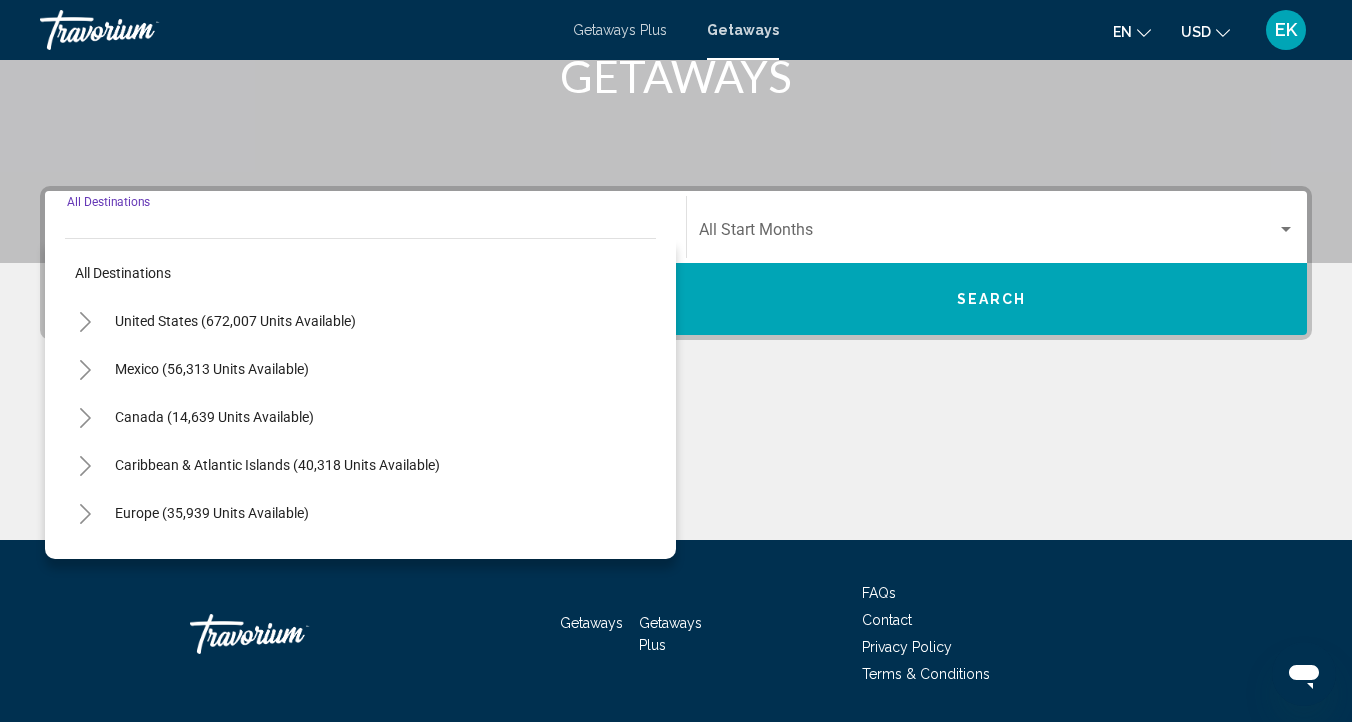 scroll, scrollTop: 400, scrollLeft: 0, axis: vertical 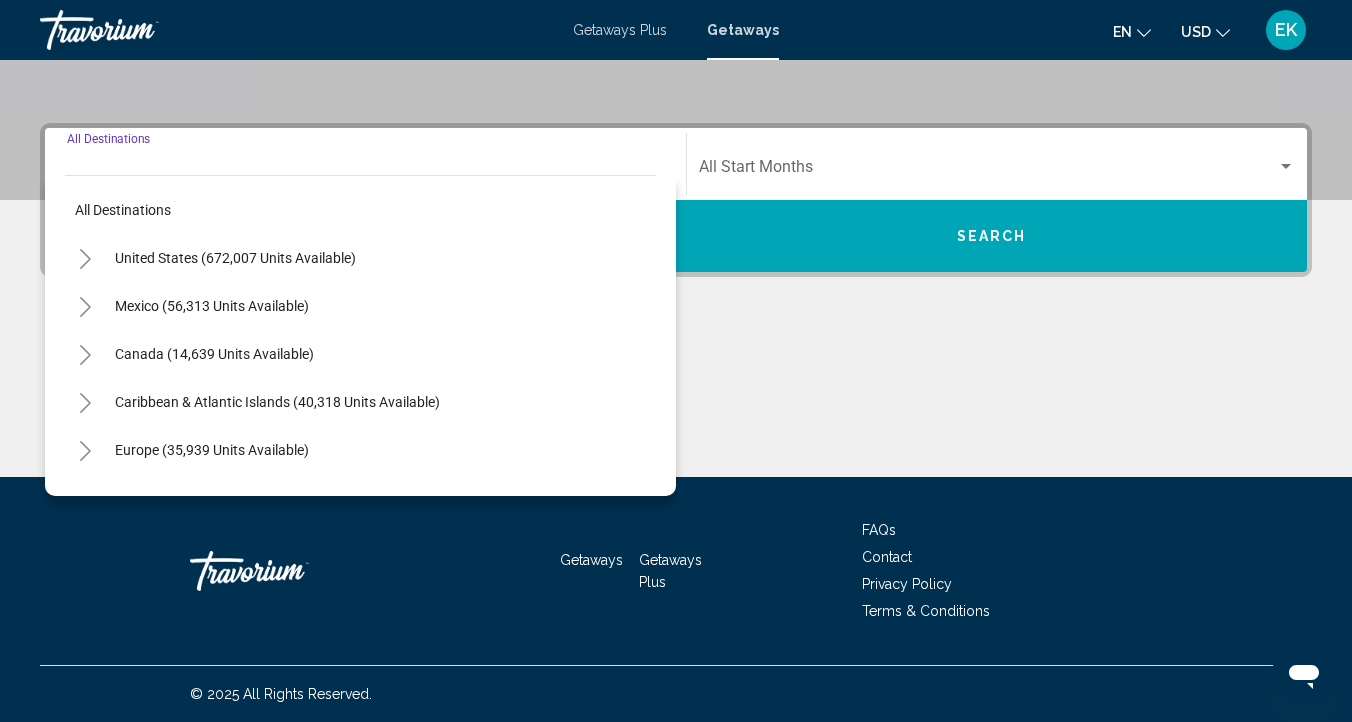 click 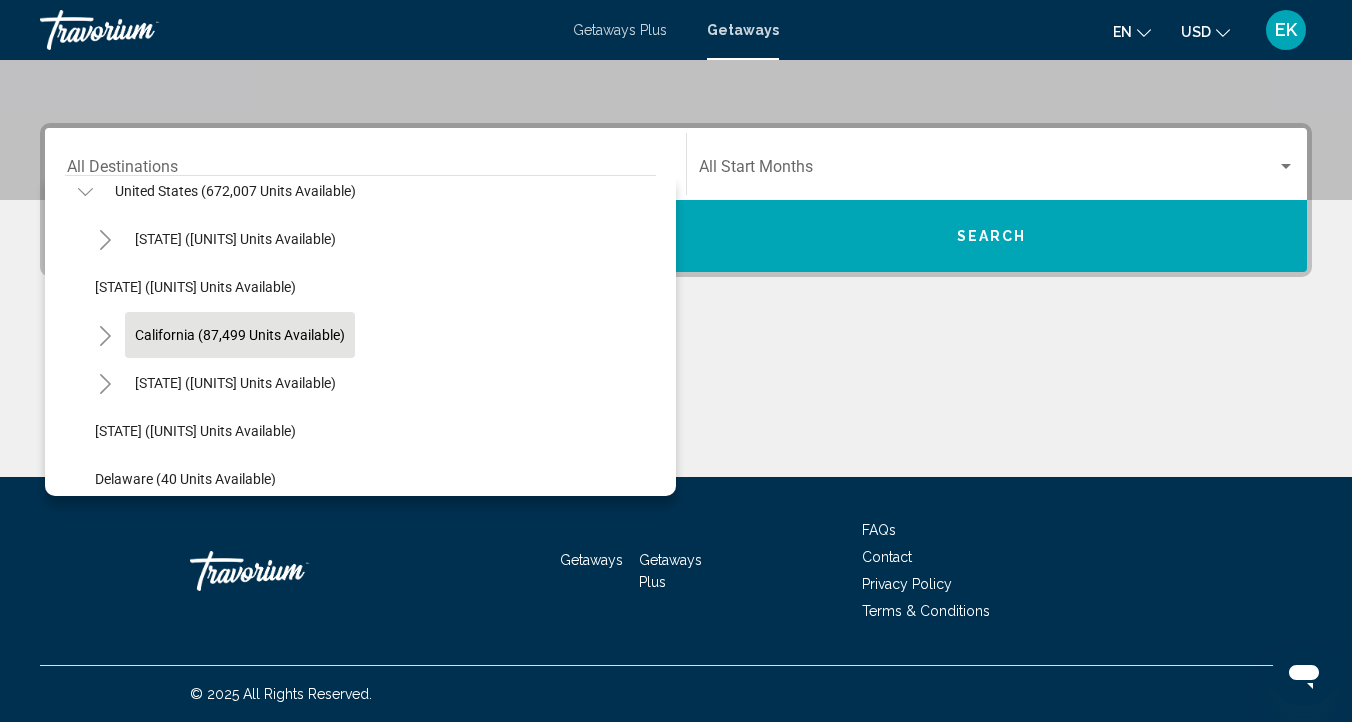 scroll, scrollTop: 100, scrollLeft: 0, axis: vertical 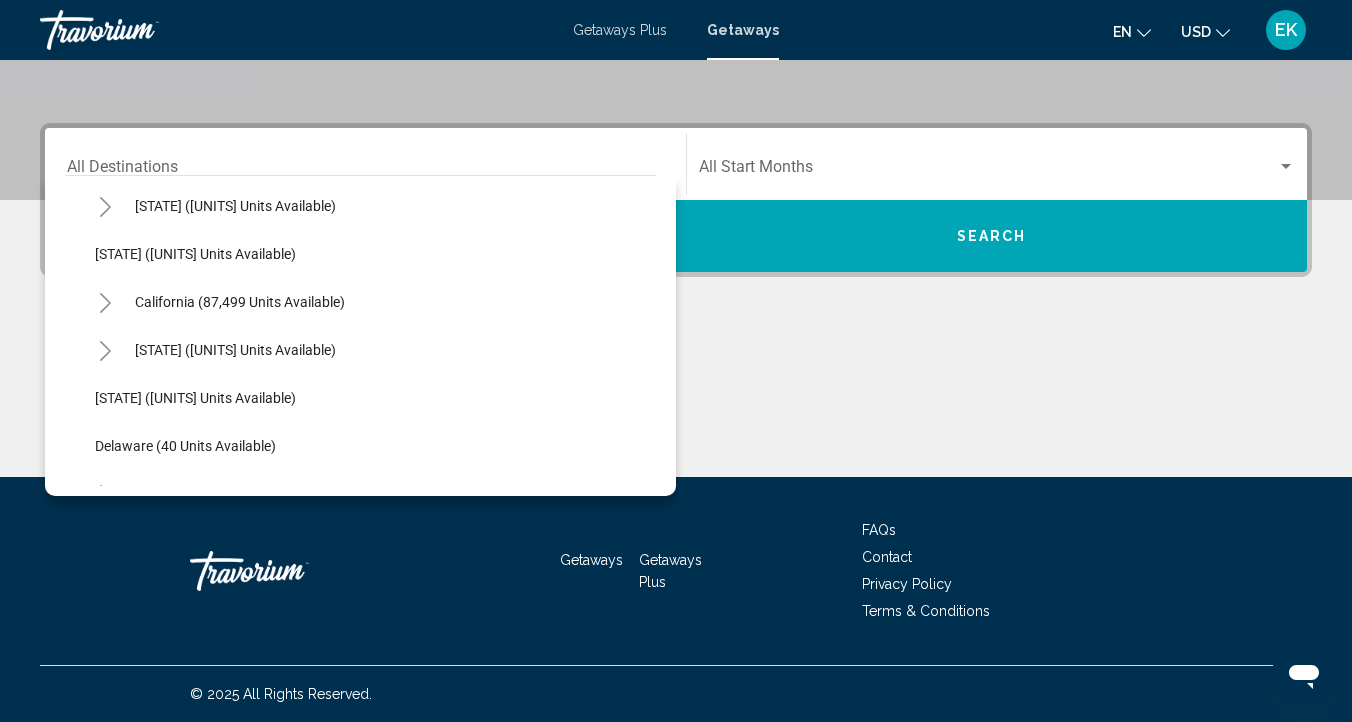 click 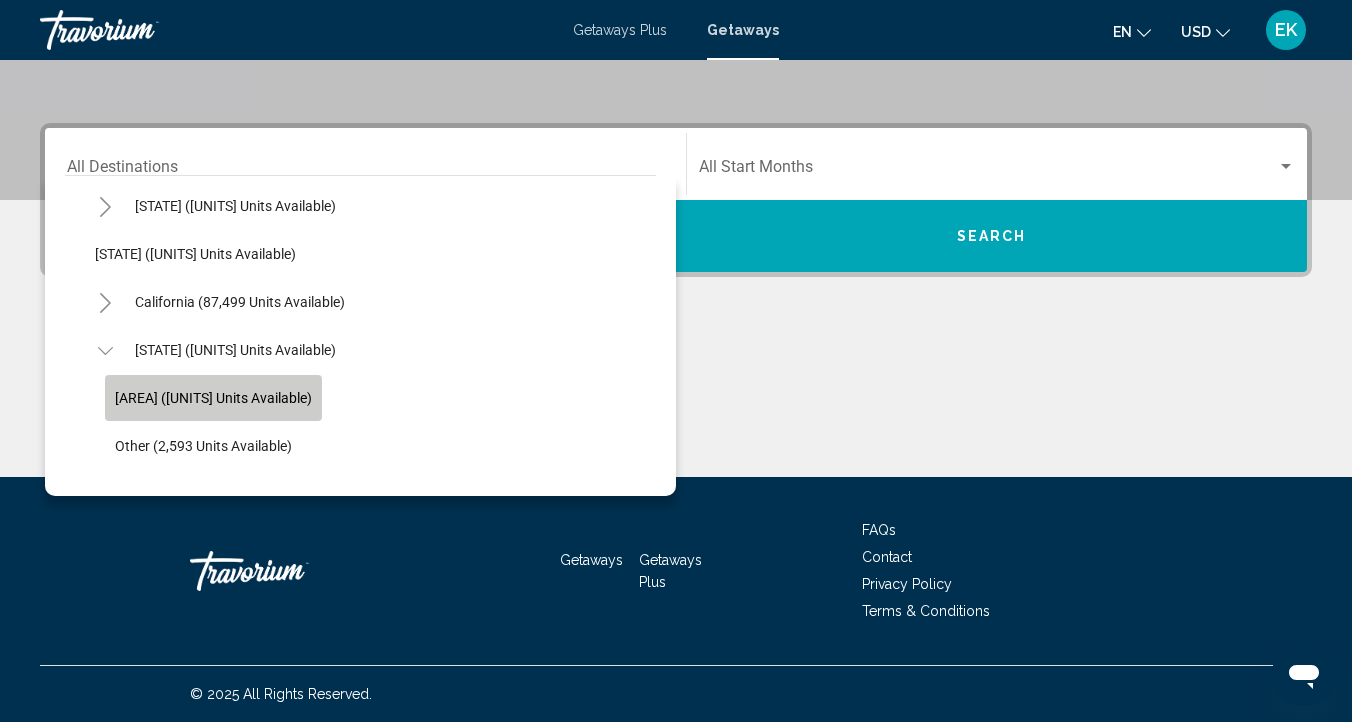 click on "[AREA] ([UNITS] units available)" 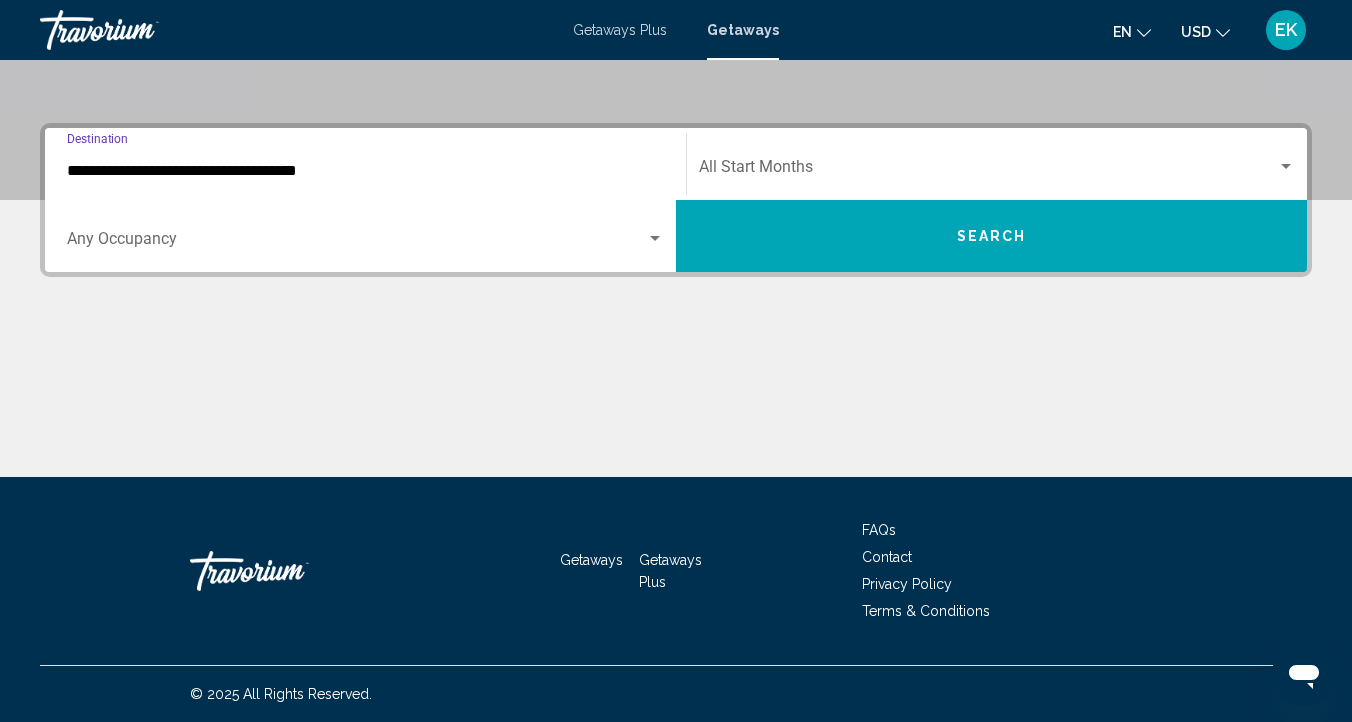 click on "Start Month All Start Months" 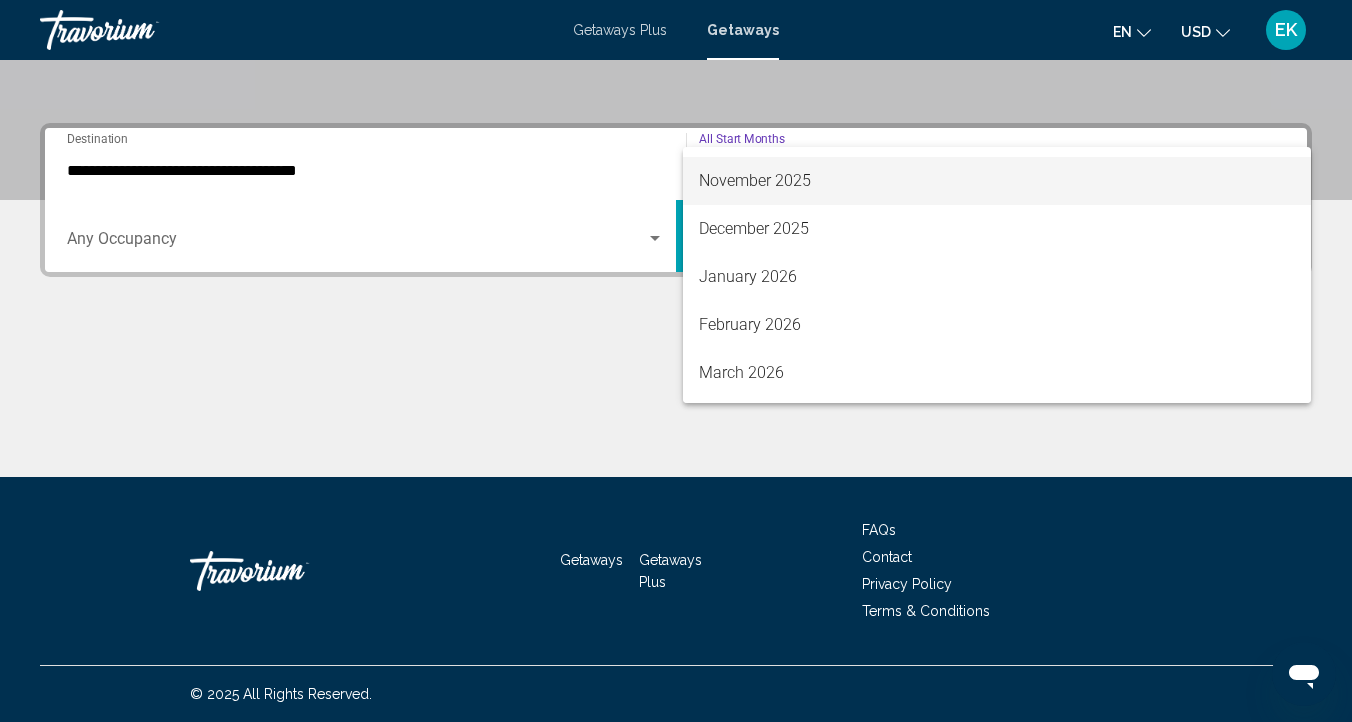 scroll, scrollTop: 198, scrollLeft: 0, axis: vertical 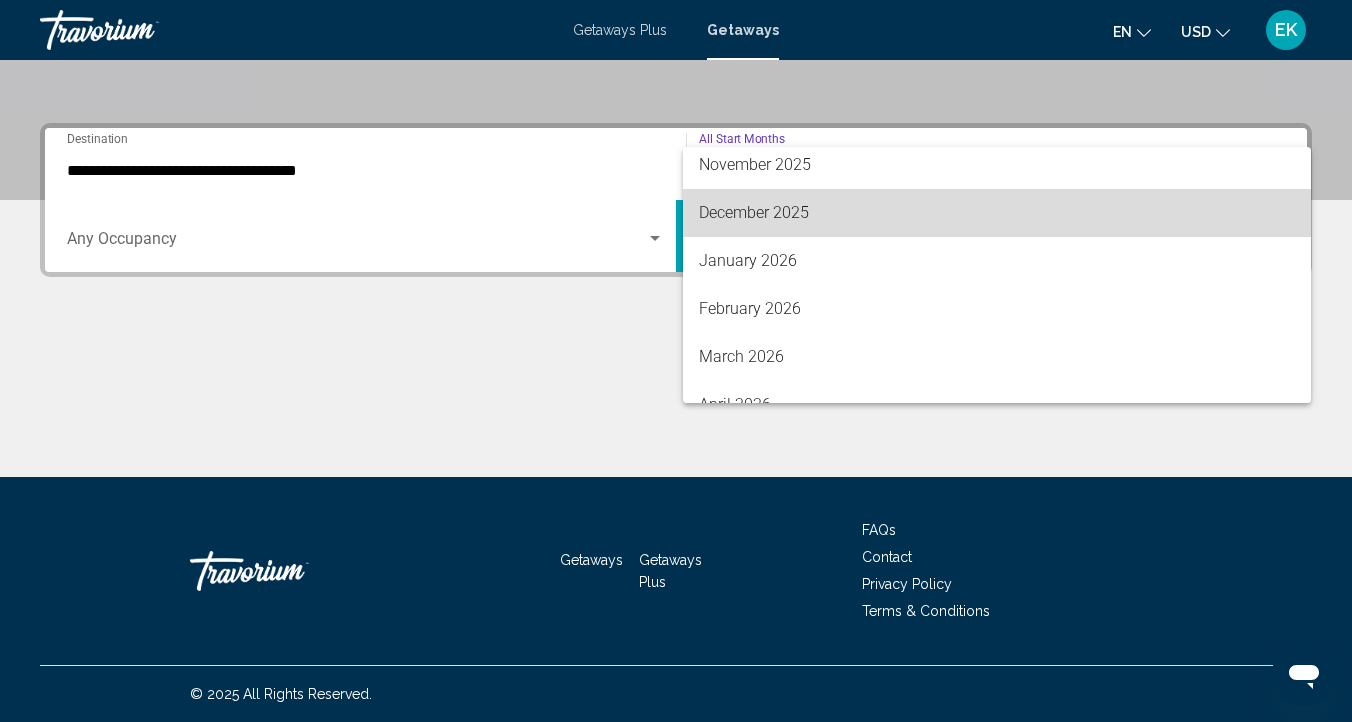 click on "December 2025" at bounding box center [997, 213] 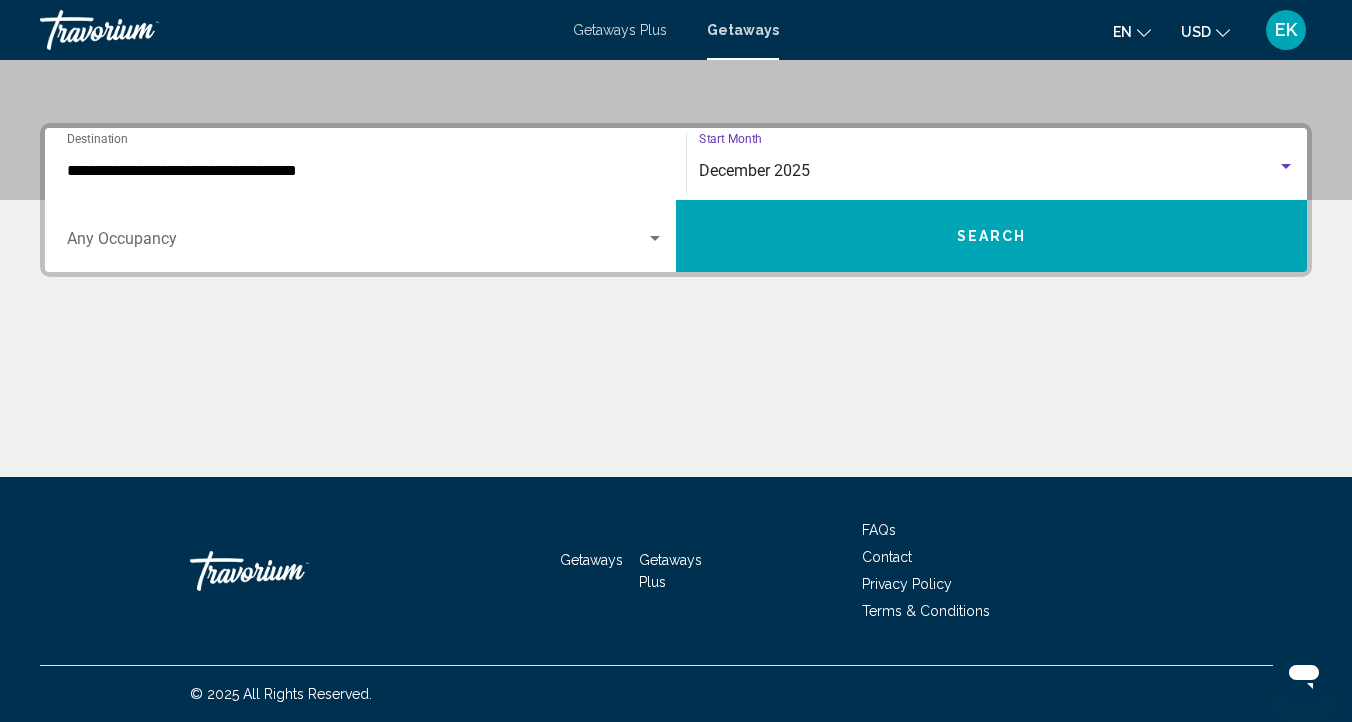 click at bounding box center (356, 243) 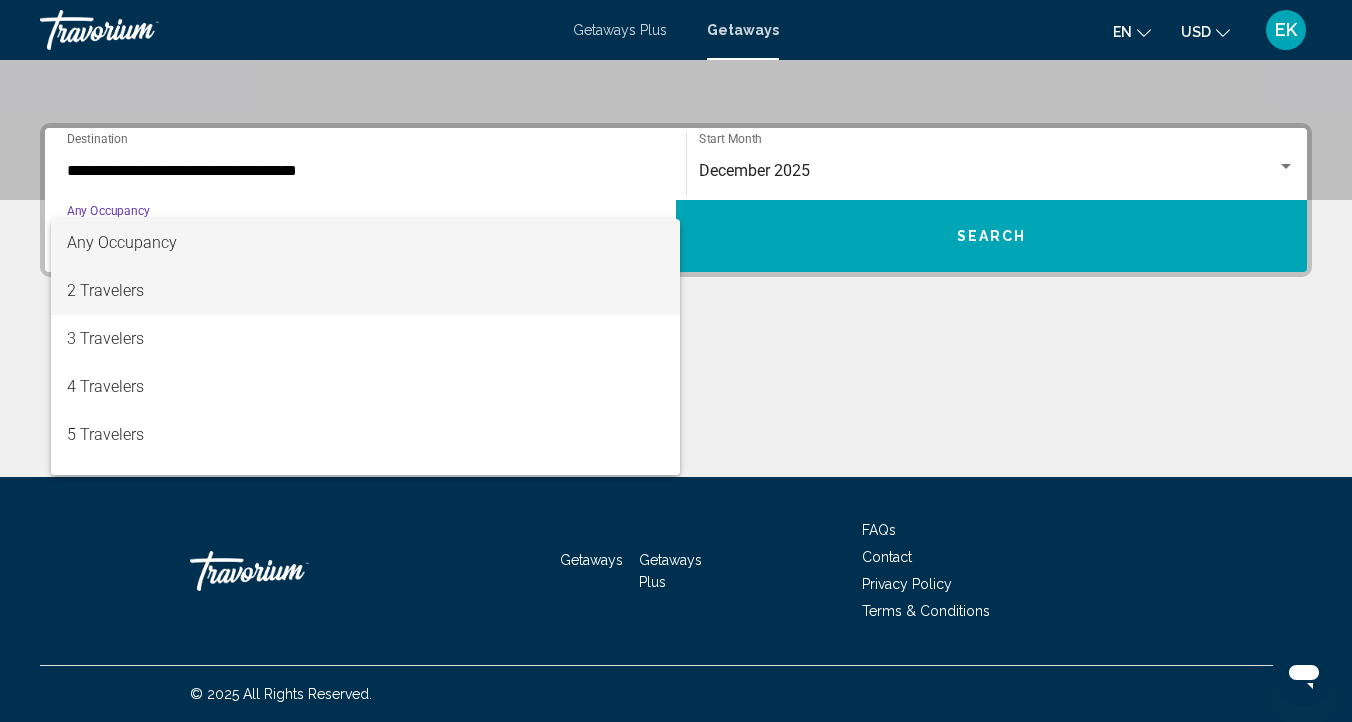 click on "2 Travelers" at bounding box center [365, 291] 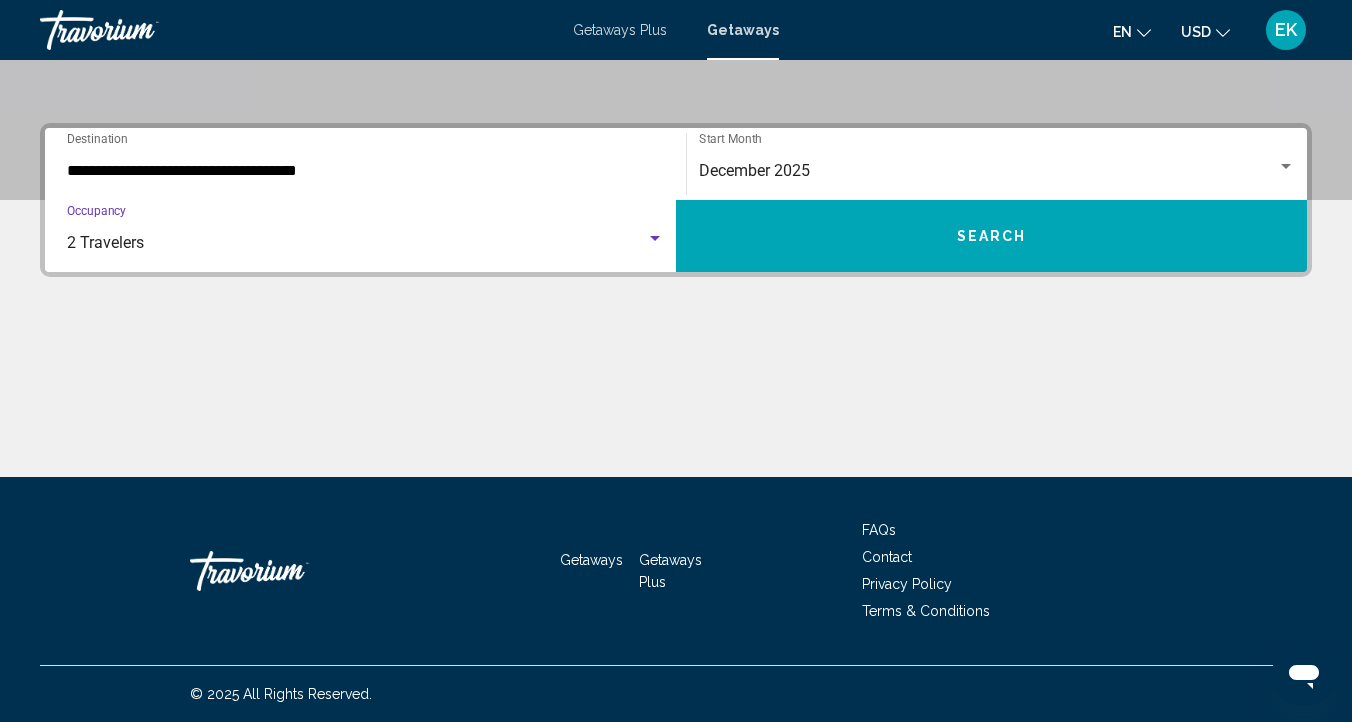 click on "Search" at bounding box center (991, 236) 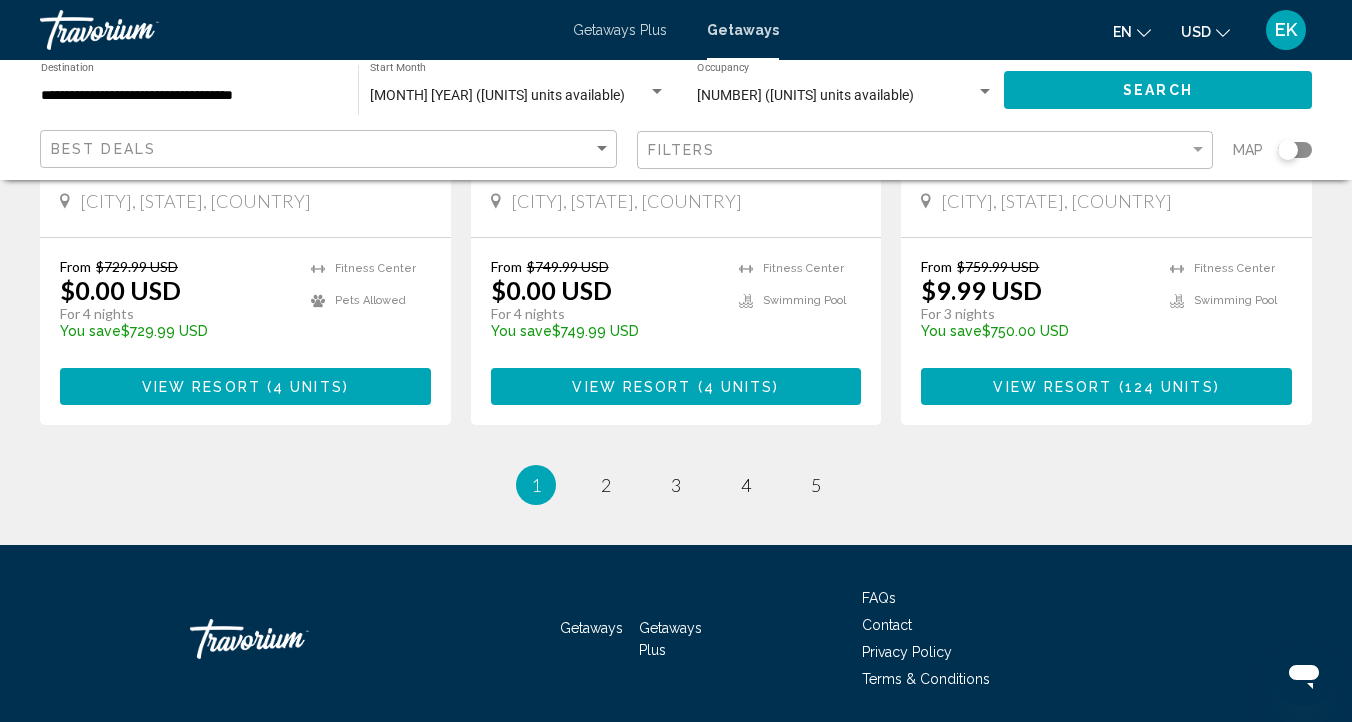 scroll, scrollTop: 2654, scrollLeft: 0, axis: vertical 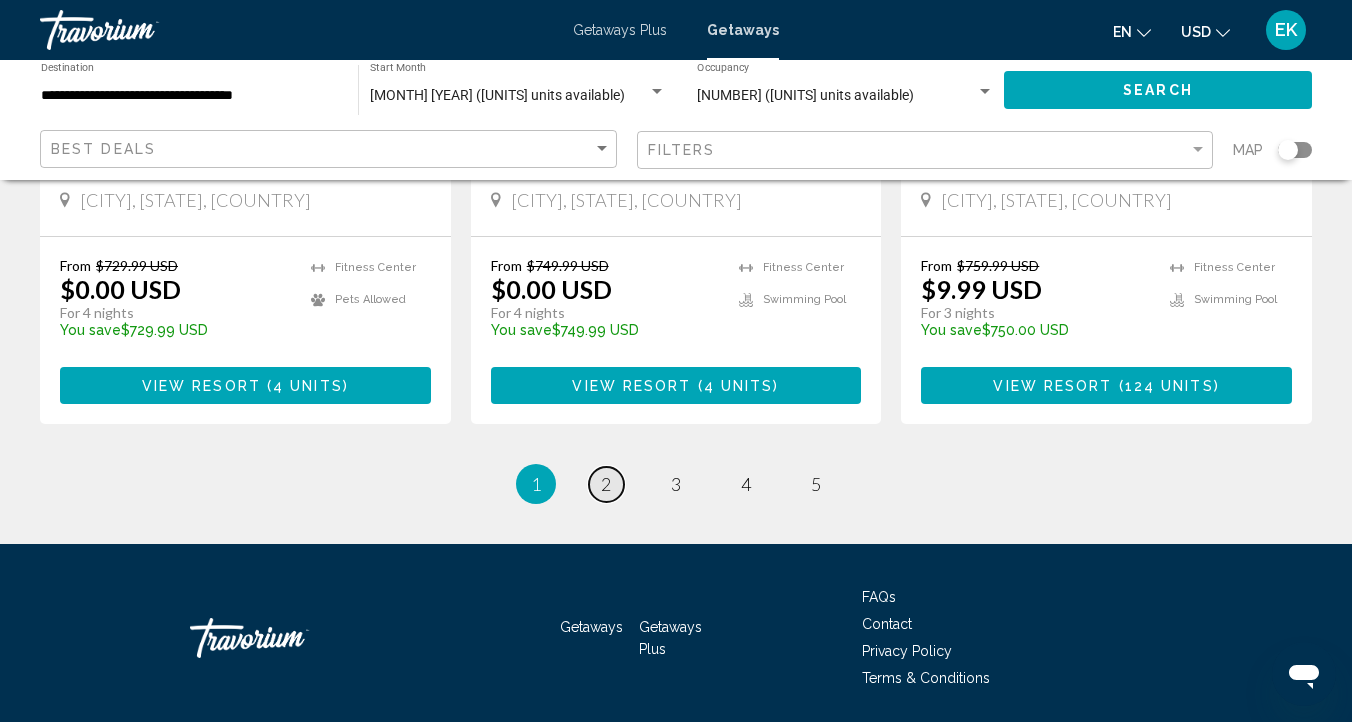 click on "2" at bounding box center (606, 484) 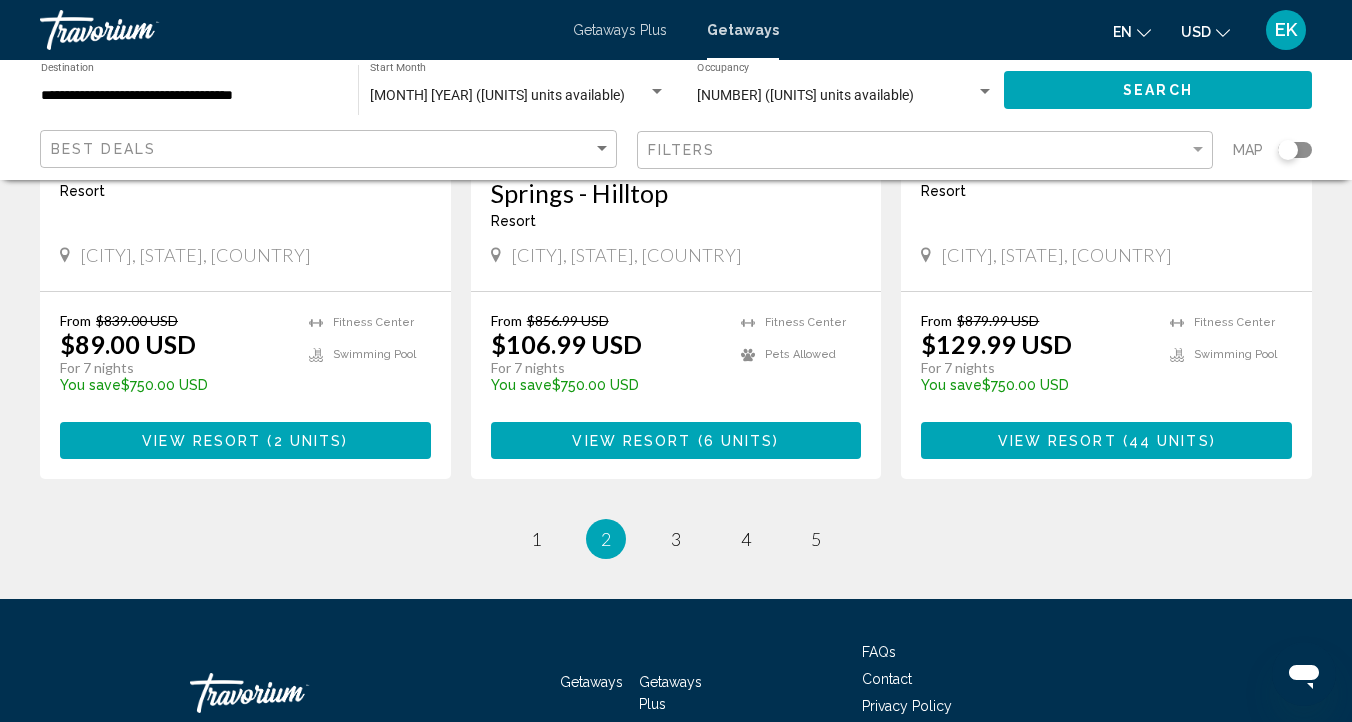 scroll, scrollTop: 2608, scrollLeft: 0, axis: vertical 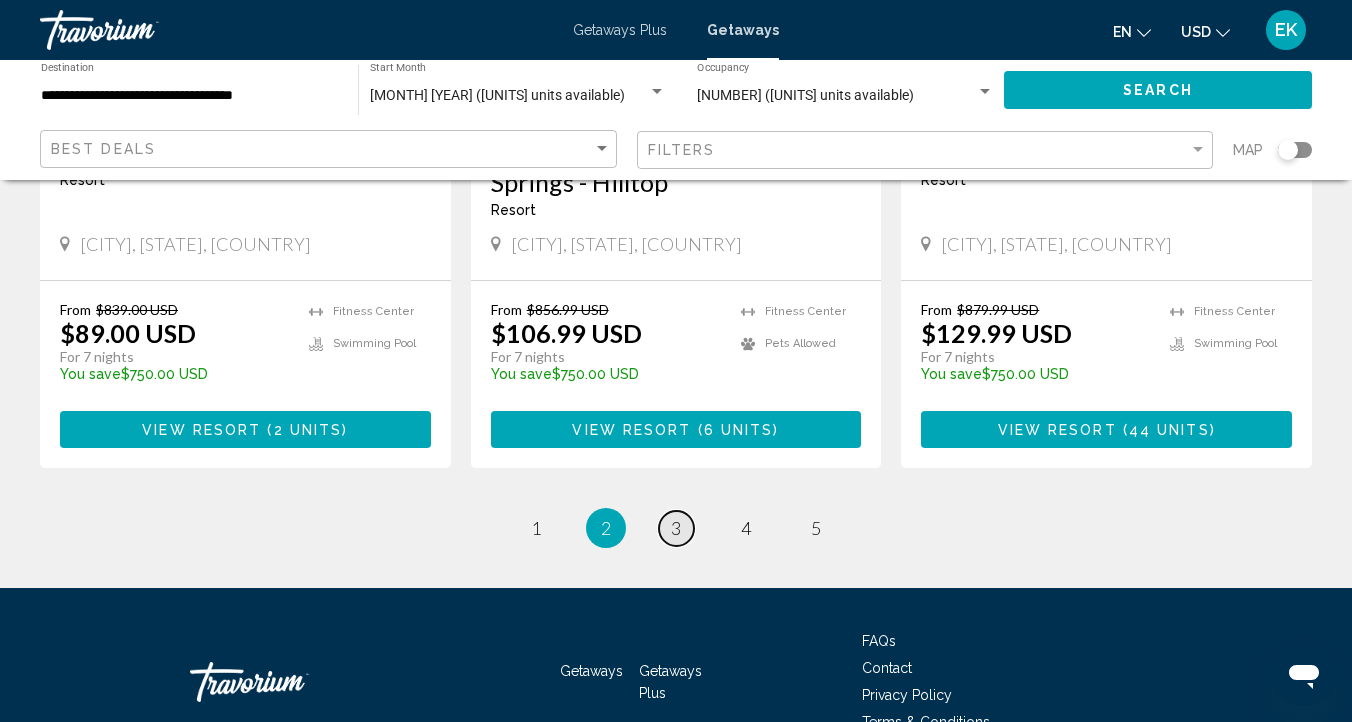 click on "3" at bounding box center (676, 528) 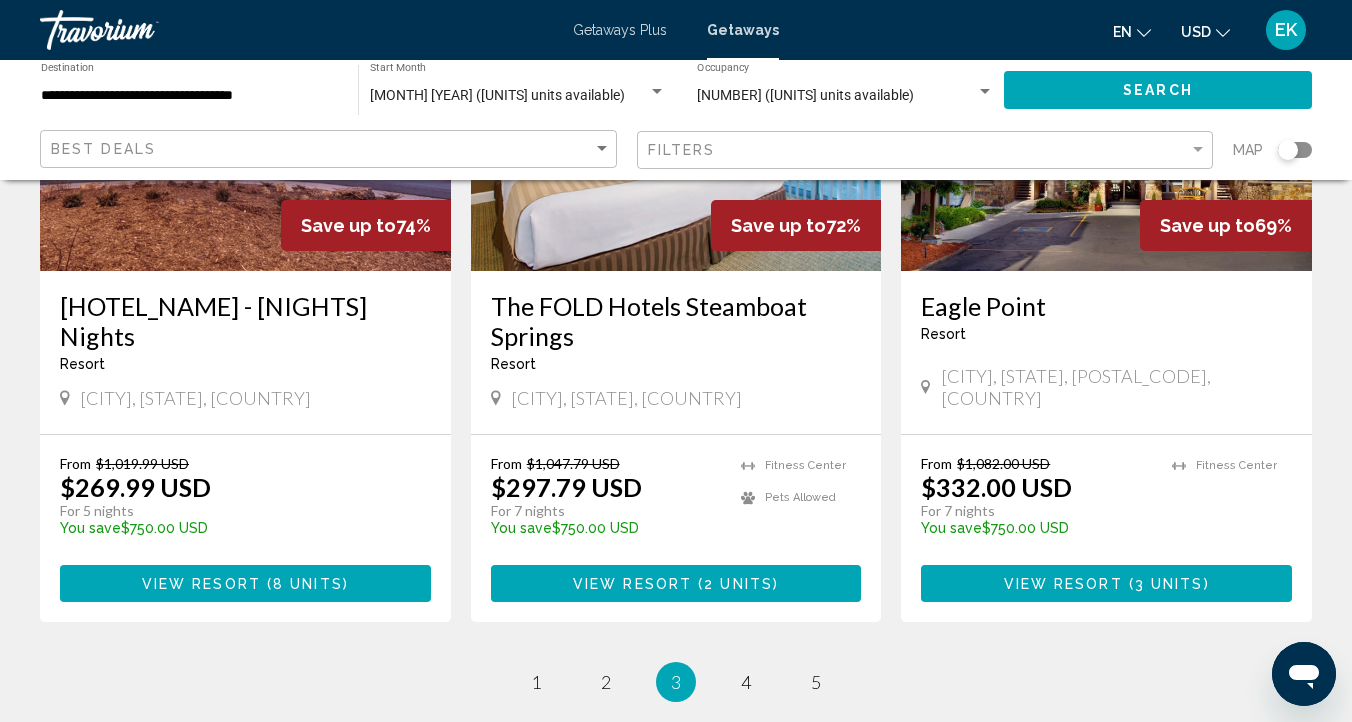 scroll, scrollTop: 2427, scrollLeft: 0, axis: vertical 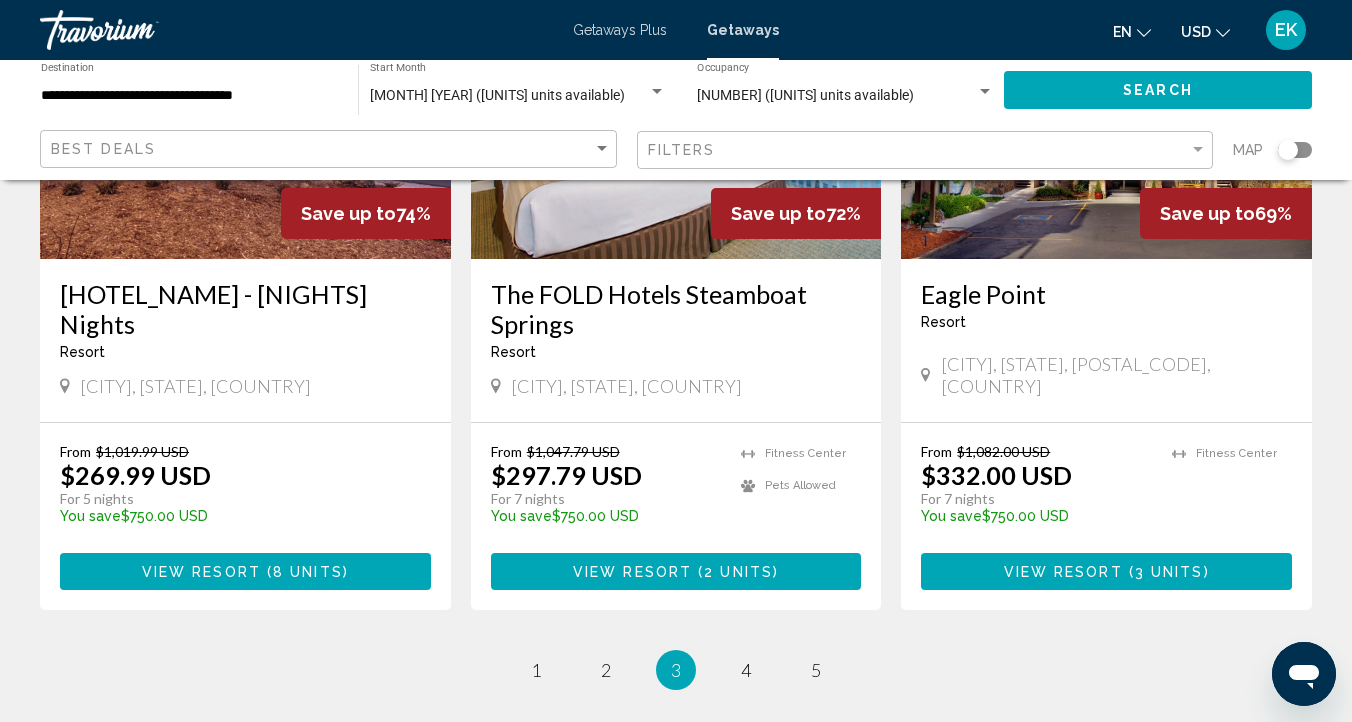 click on "View Resort" at bounding box center (1063, 572) 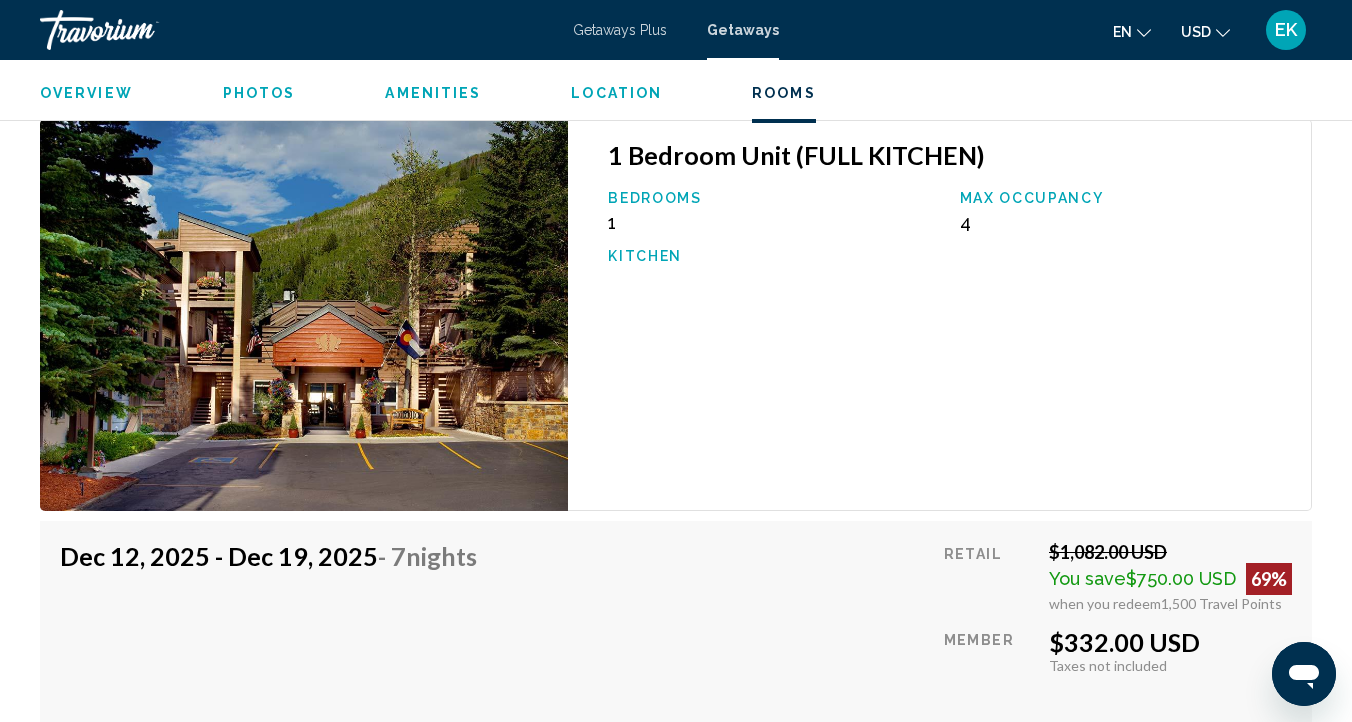 scroll, scrollTop: 3171, scrollLeft: 0, axis: vertical 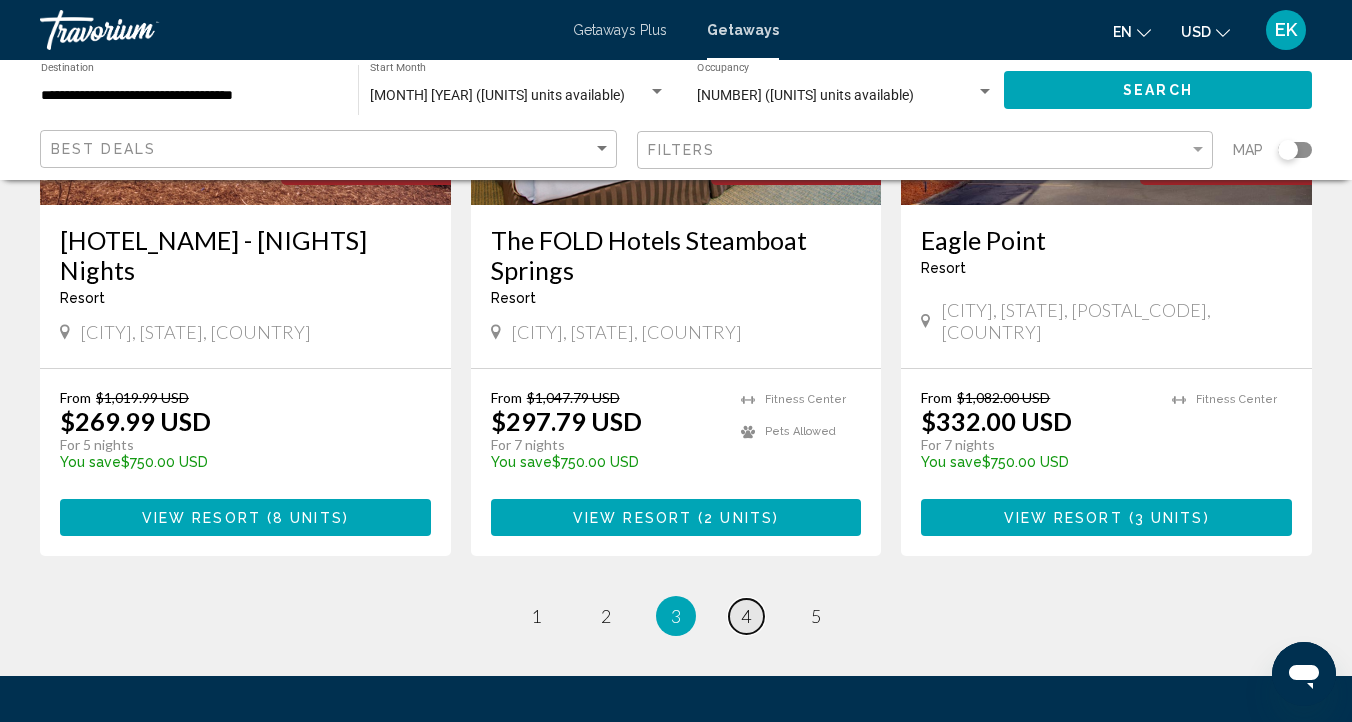 click on "4" at bounding box center (746, 616) 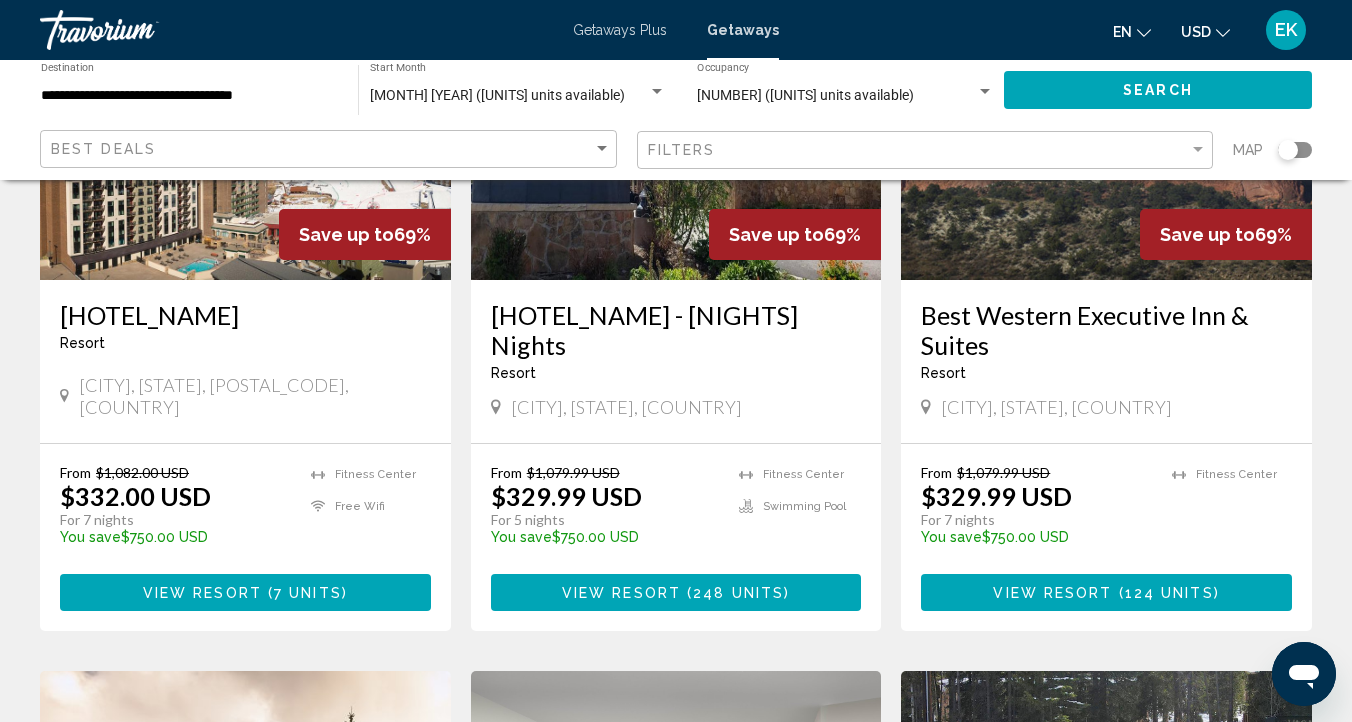 scroll, scrollTop: 308, scrollLeft: 0, axis: vertical 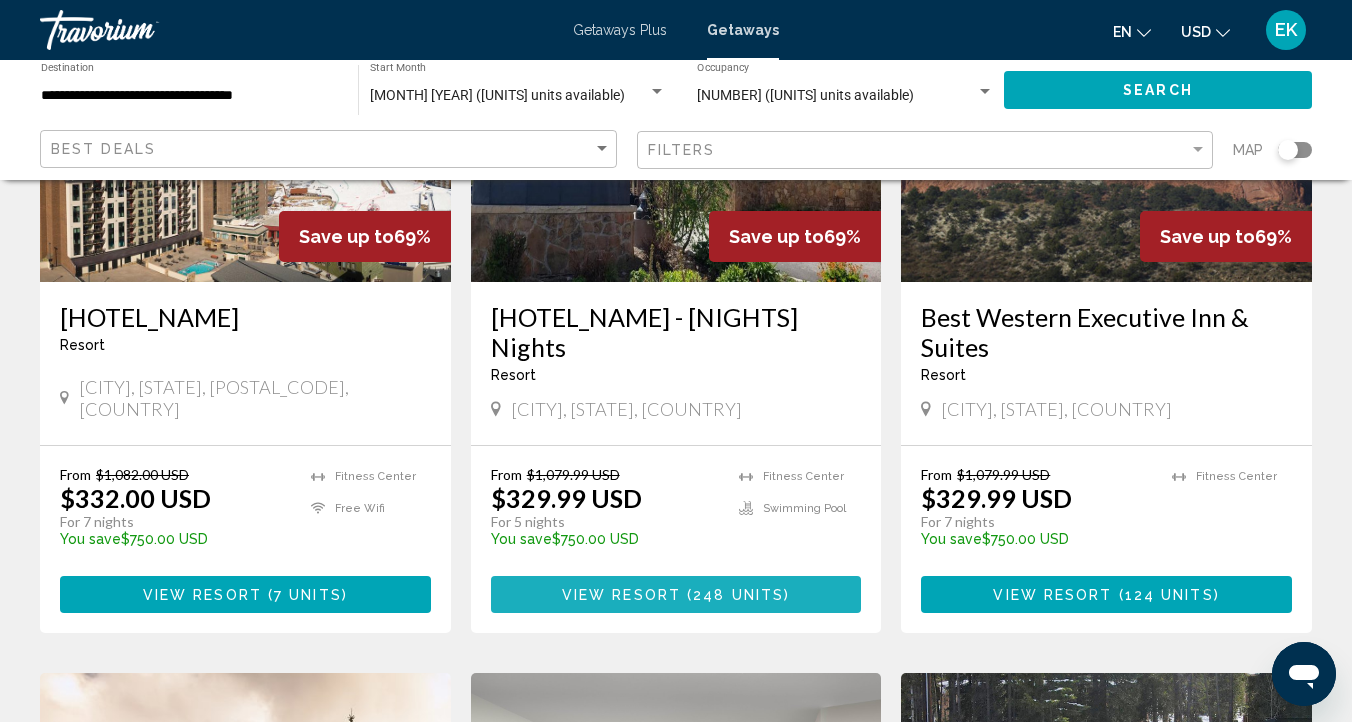 click on "View Resort" at bounding box center [621, 595] 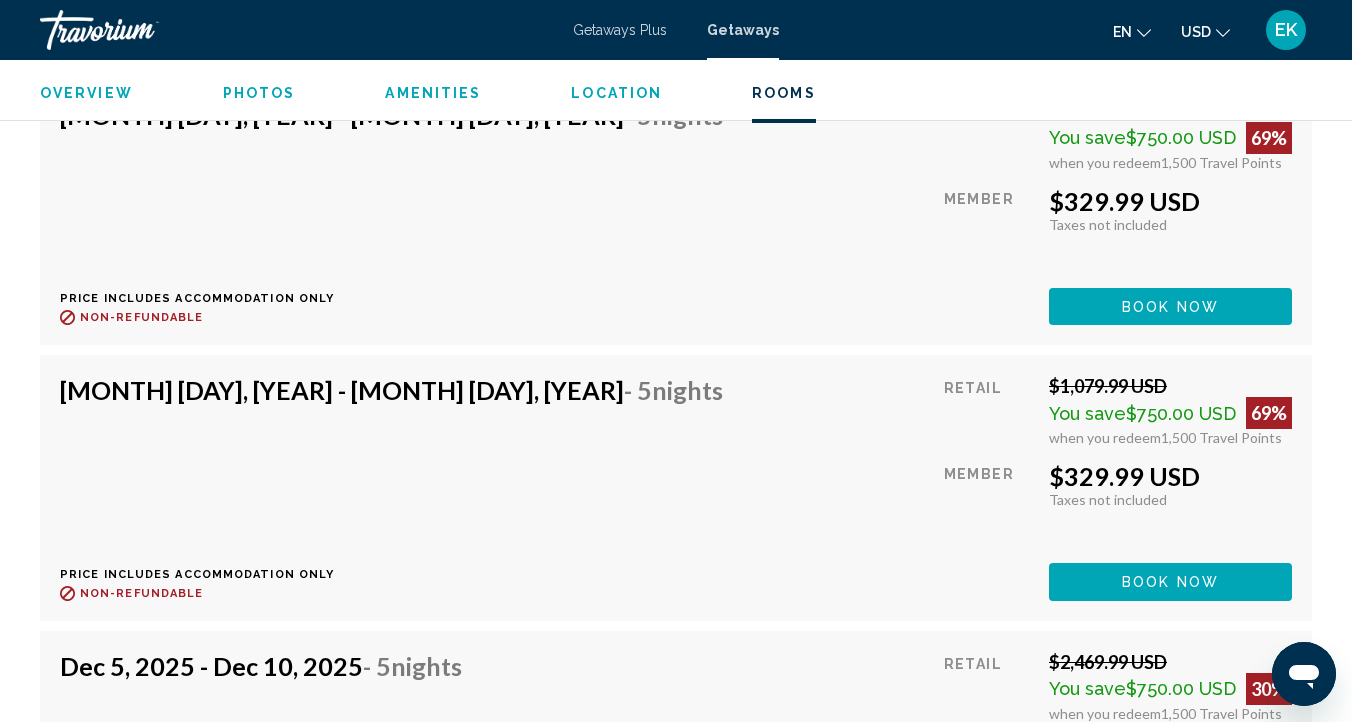 scroll, scrollTop: 4395, scrollLeft: 0, axis: vertical 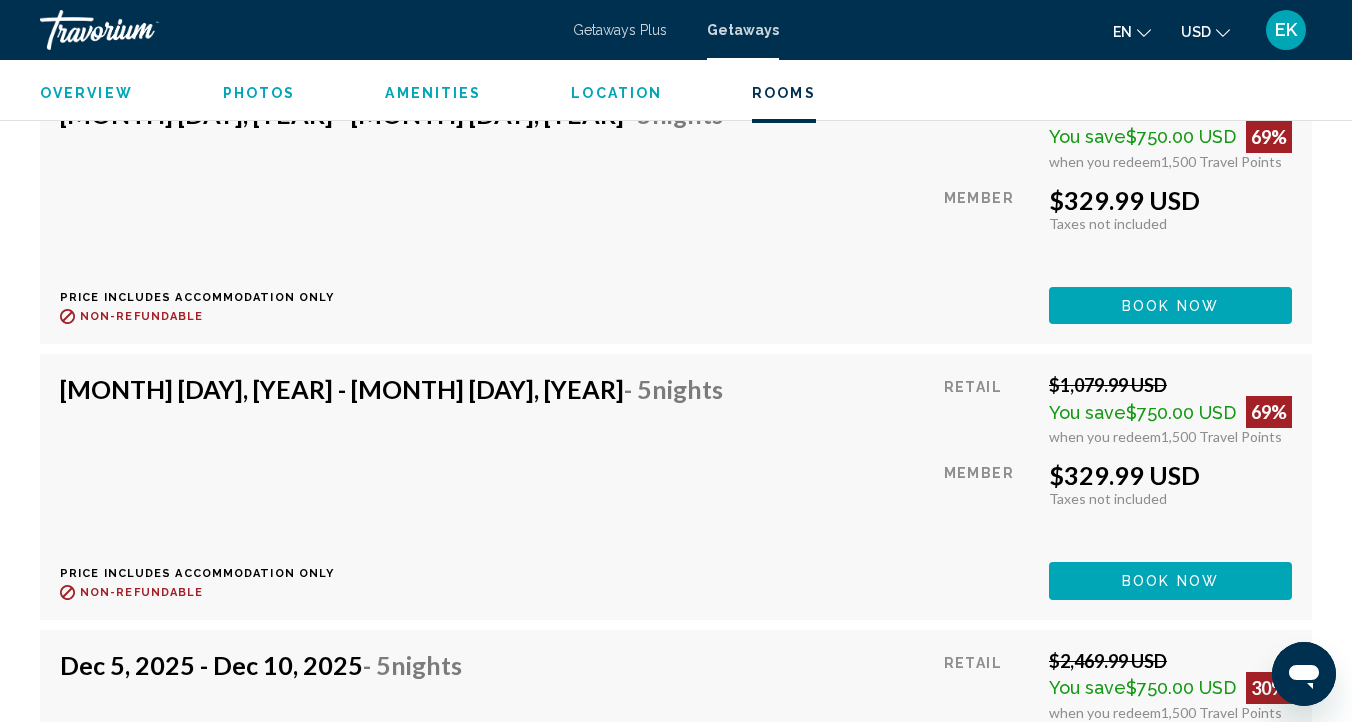 click on "Book now" at bounding box center (1170, -244) 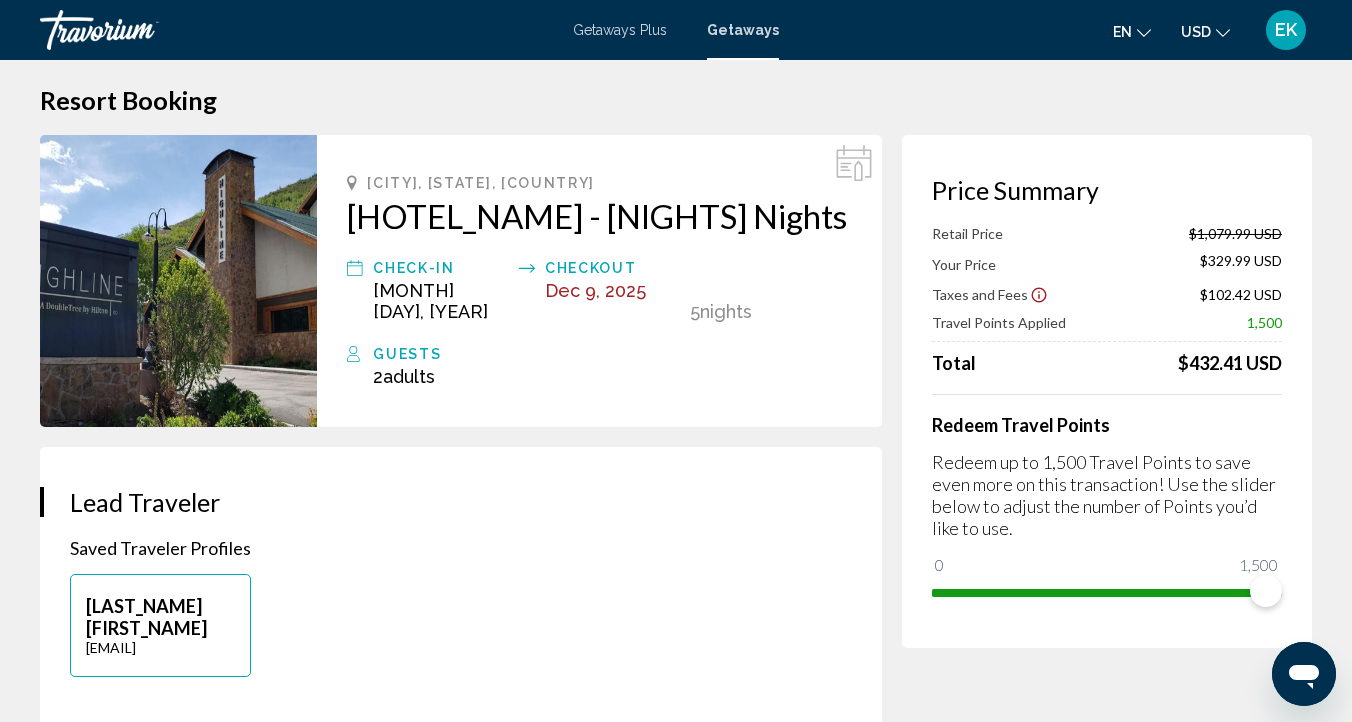 scroll, scrollTop: 20, scrollLeft: 0, axis: vertical 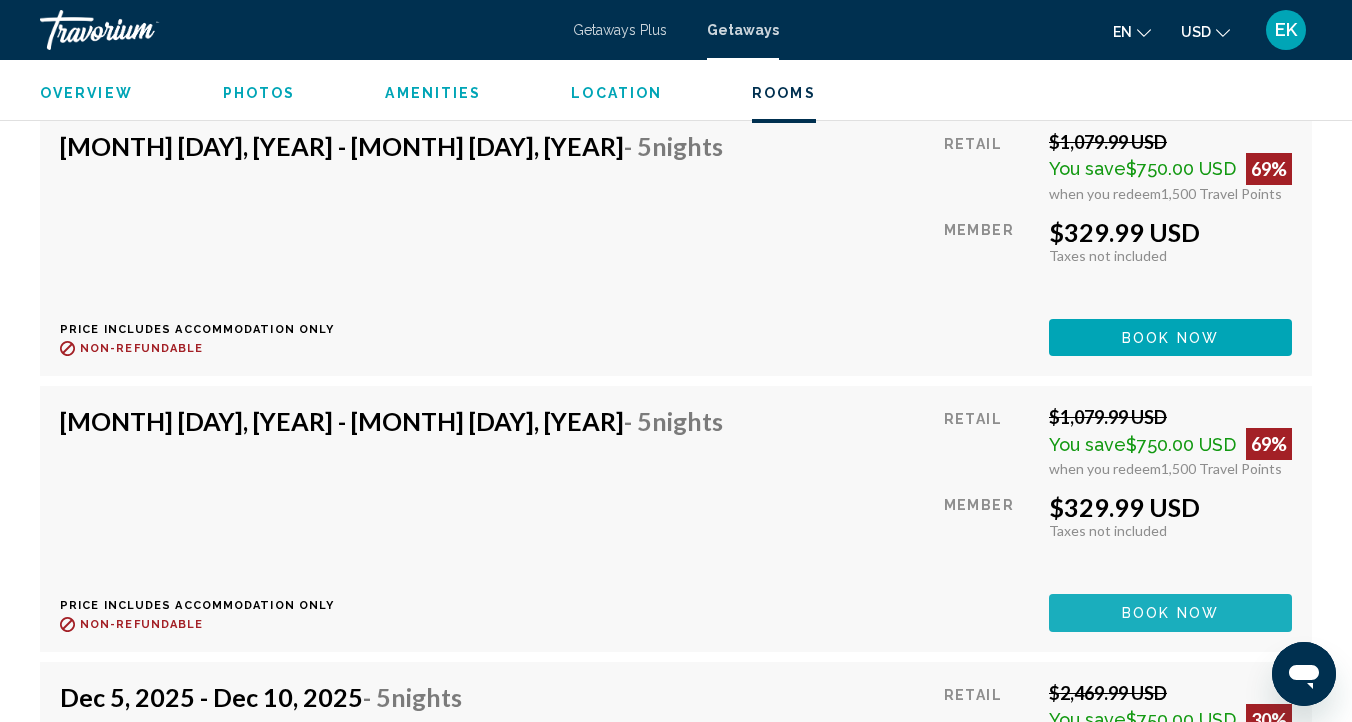 click on "Book now" at bounding box center [1170, 612] 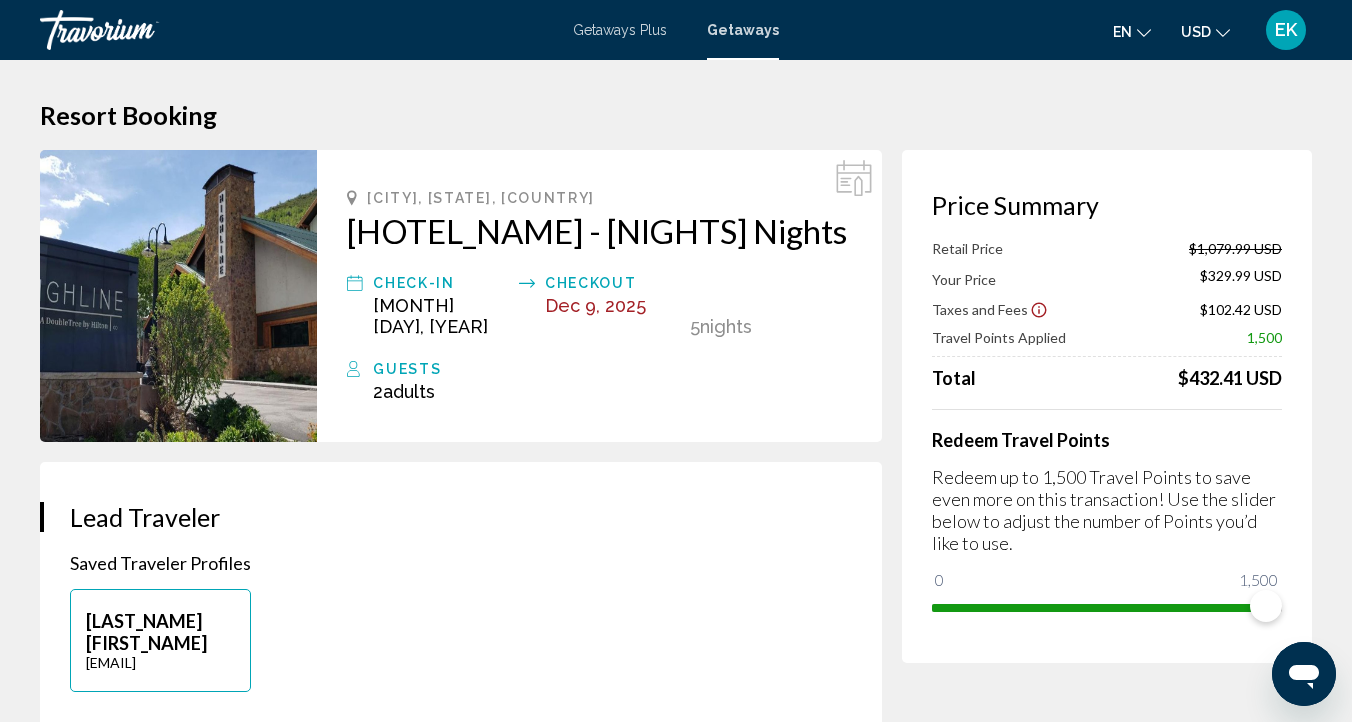 scroll, scrollTop: 19, scrollLeft: 0, axis: vertical 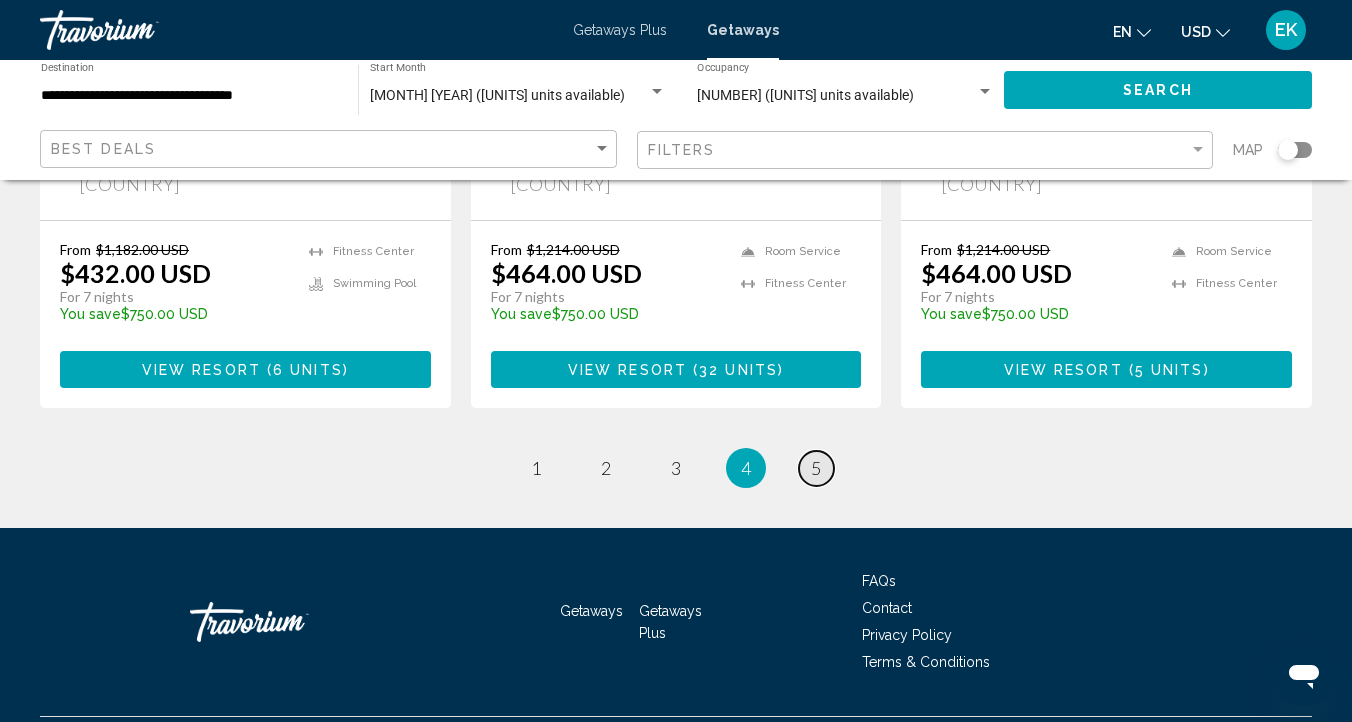 click on "5" at bounding box center [816, 468] 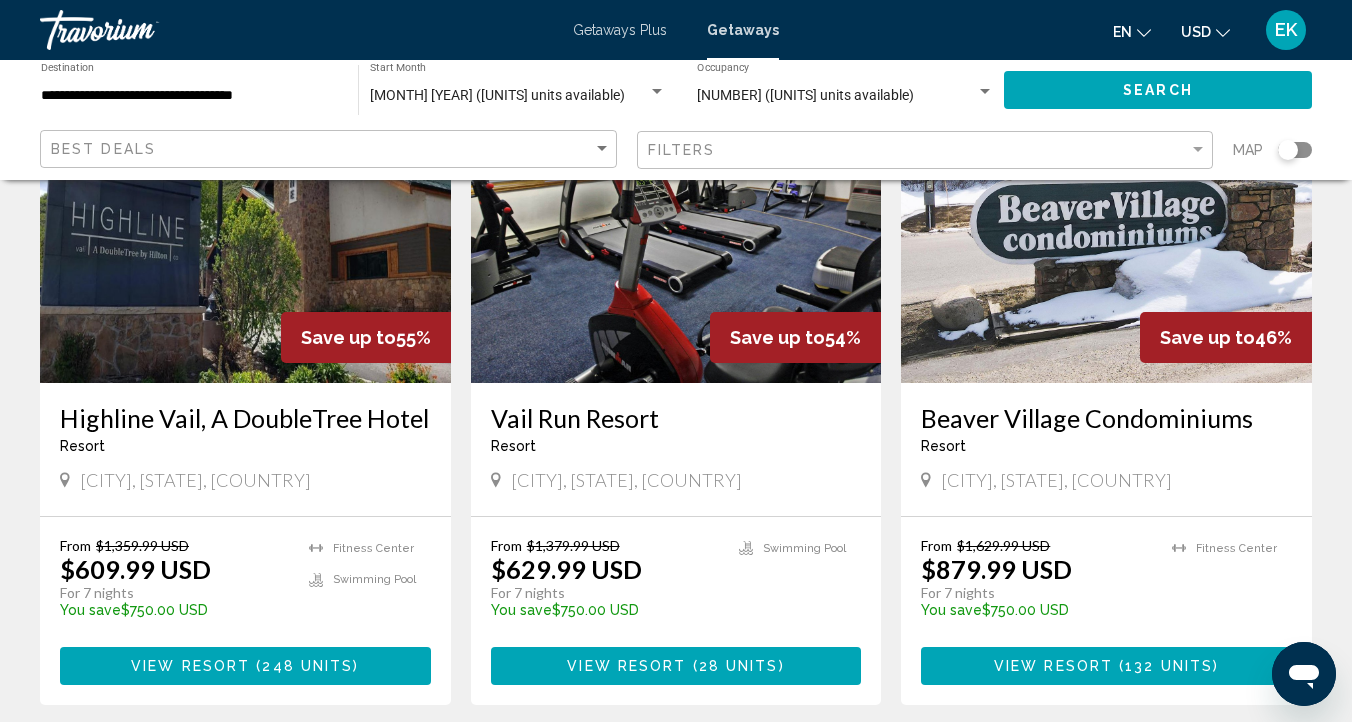 scroll, scrollTop: 897, scrollLeft: 0, axis: vertical 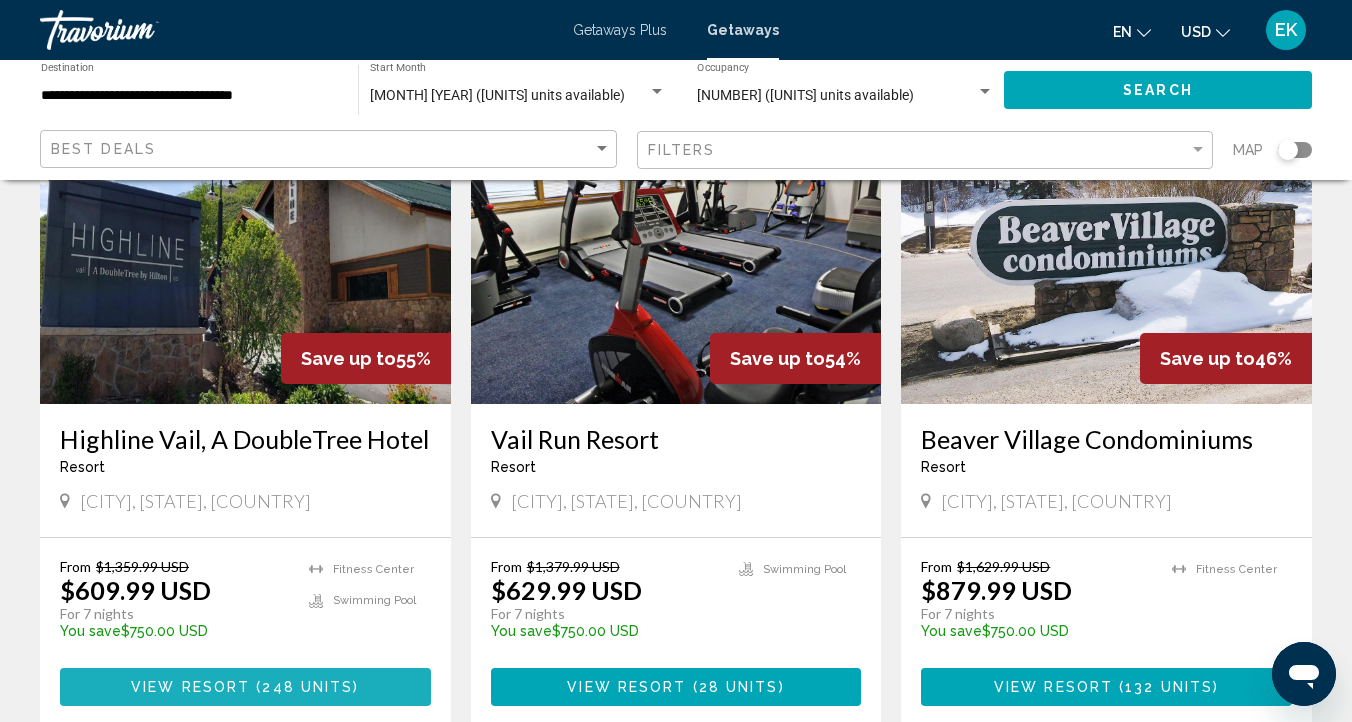 click on "View Resort" at bounding box center (190, 688) 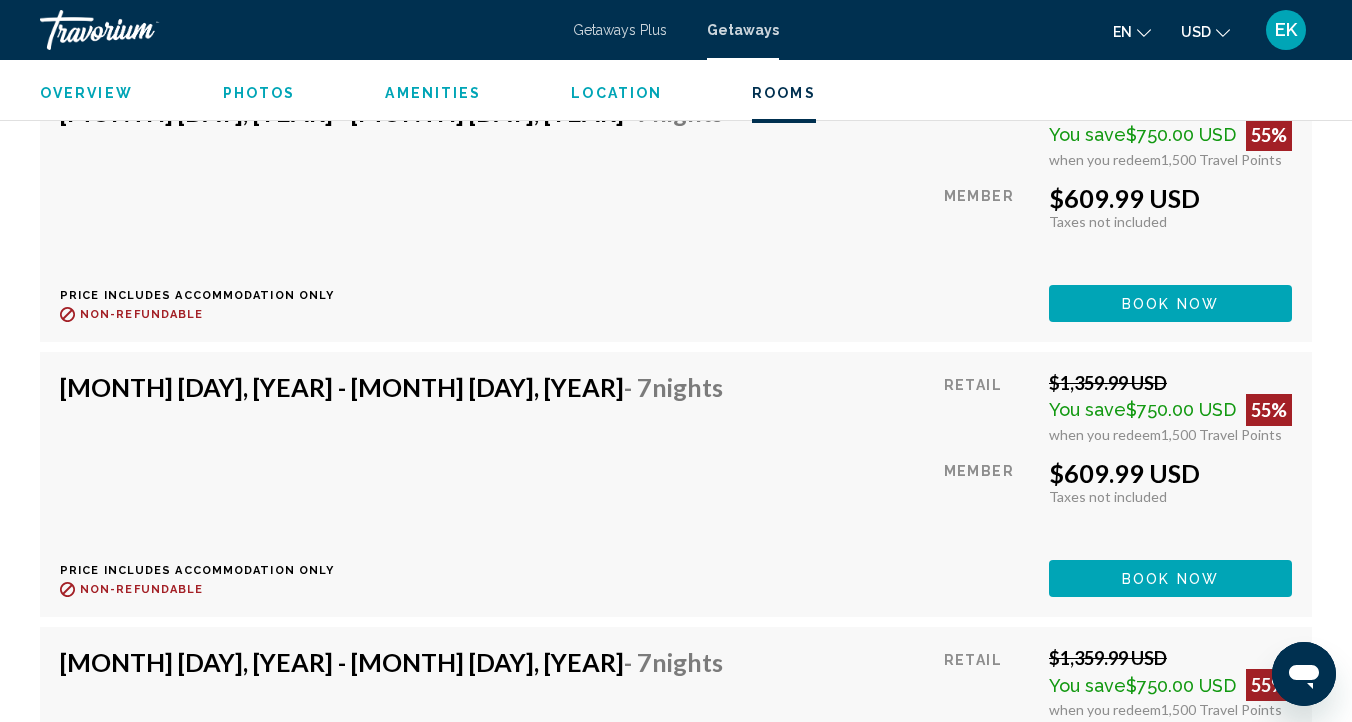 scroll, scrollTop: 4125, scrollLeft: 0, axis: vertical 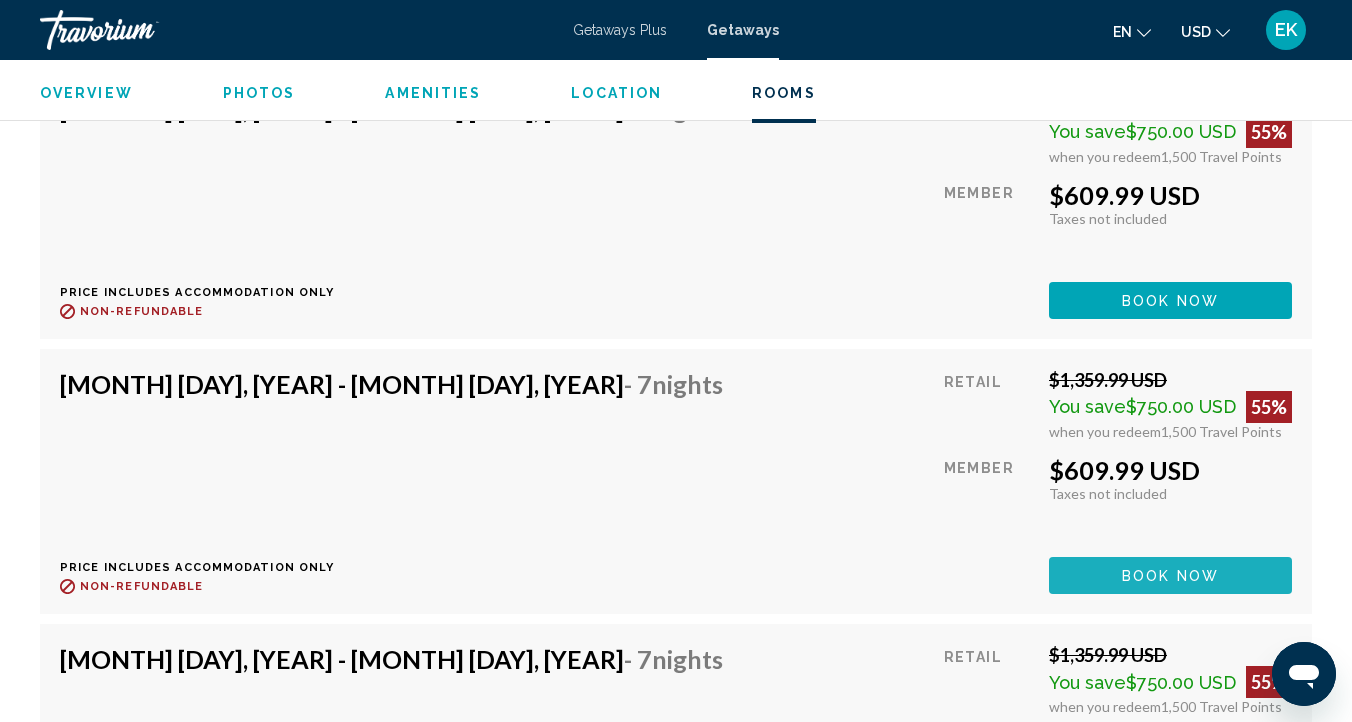 click on "Book now" at bounding box center [1170, 576] 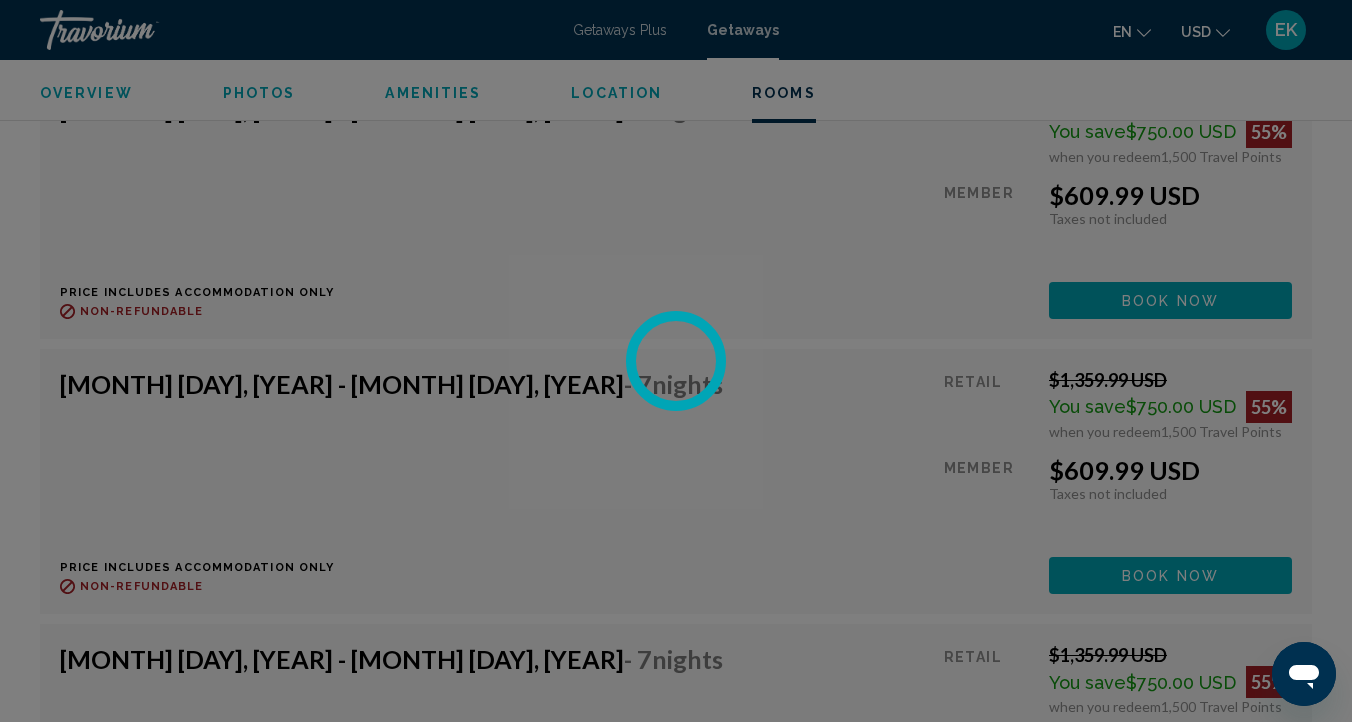 scroll, scrollTop: 0, scrollLeft: 0, axis: both 